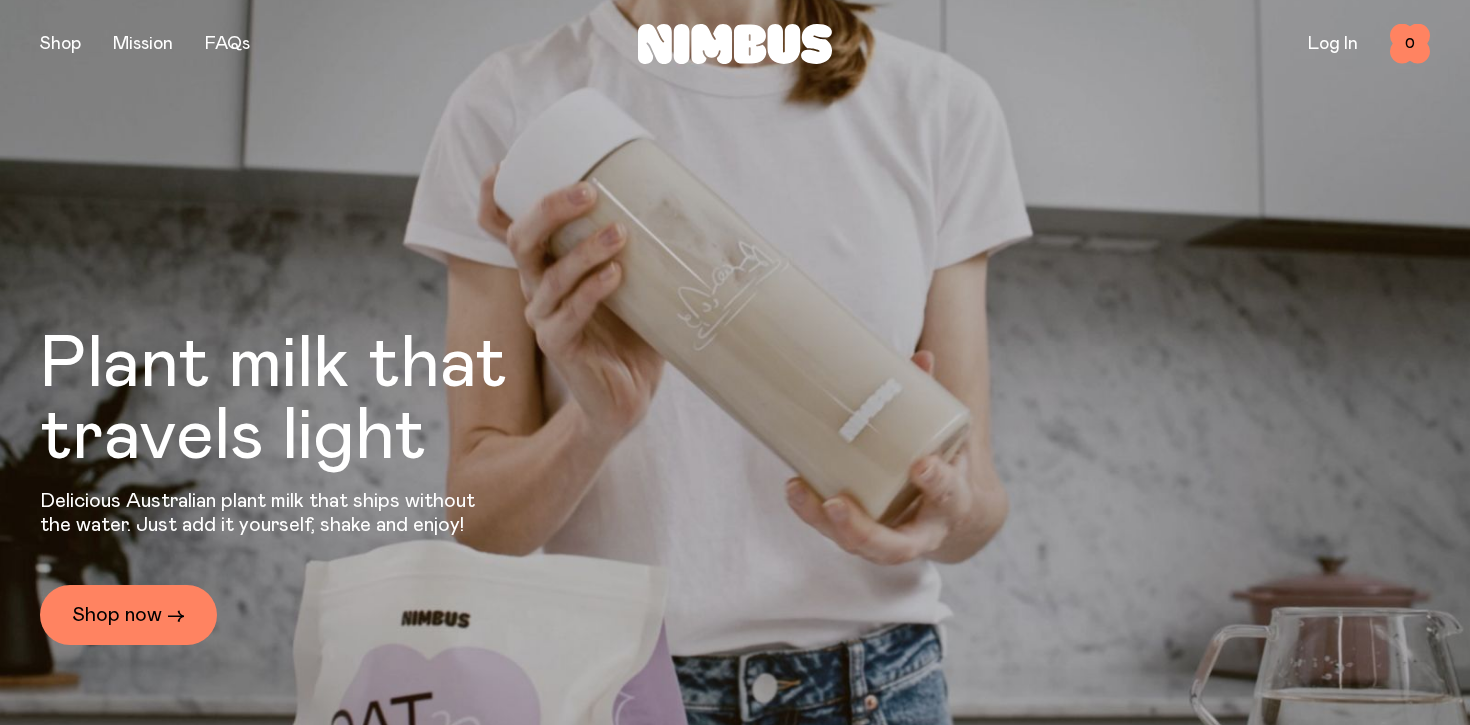 scroll, scrollTop: 0, scrollLeft: 0, axis: both 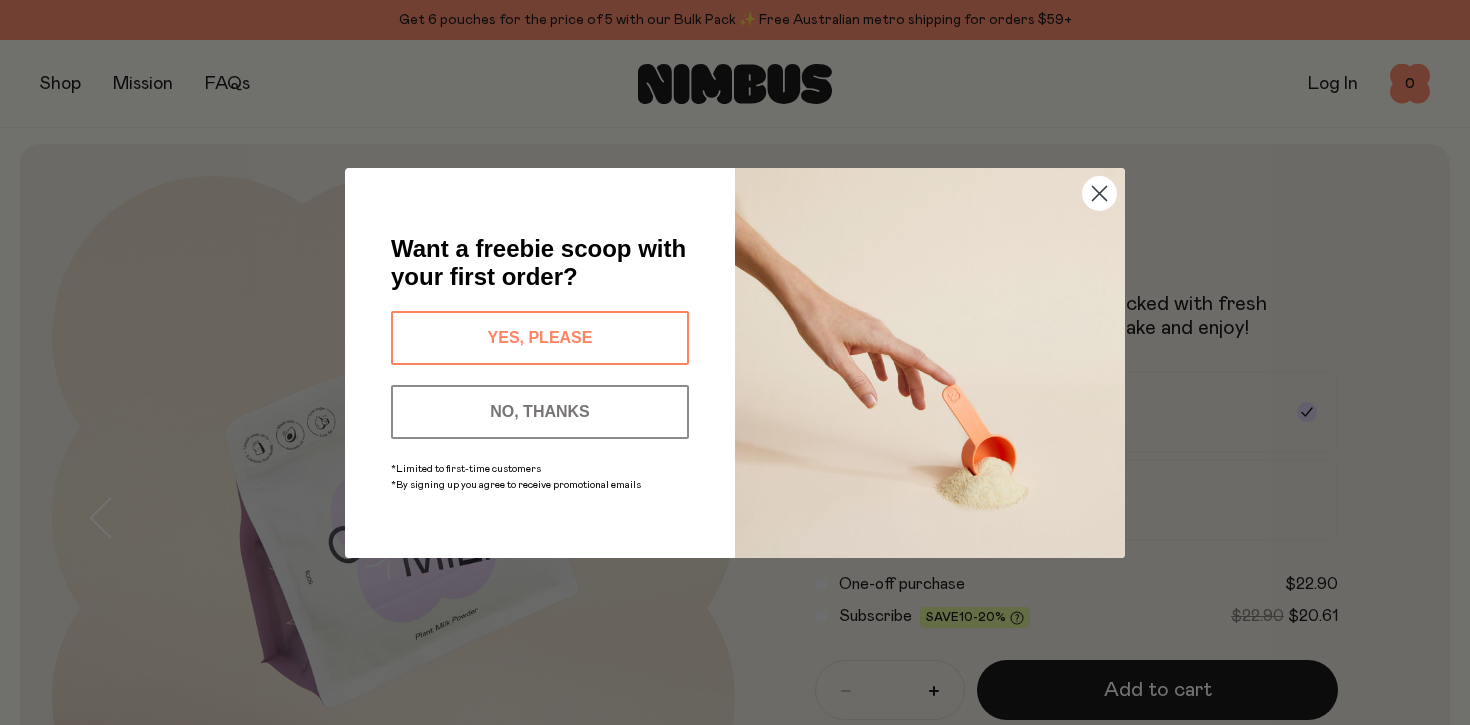 click on "YES, PLEASE" at bounding box center (540, 338) 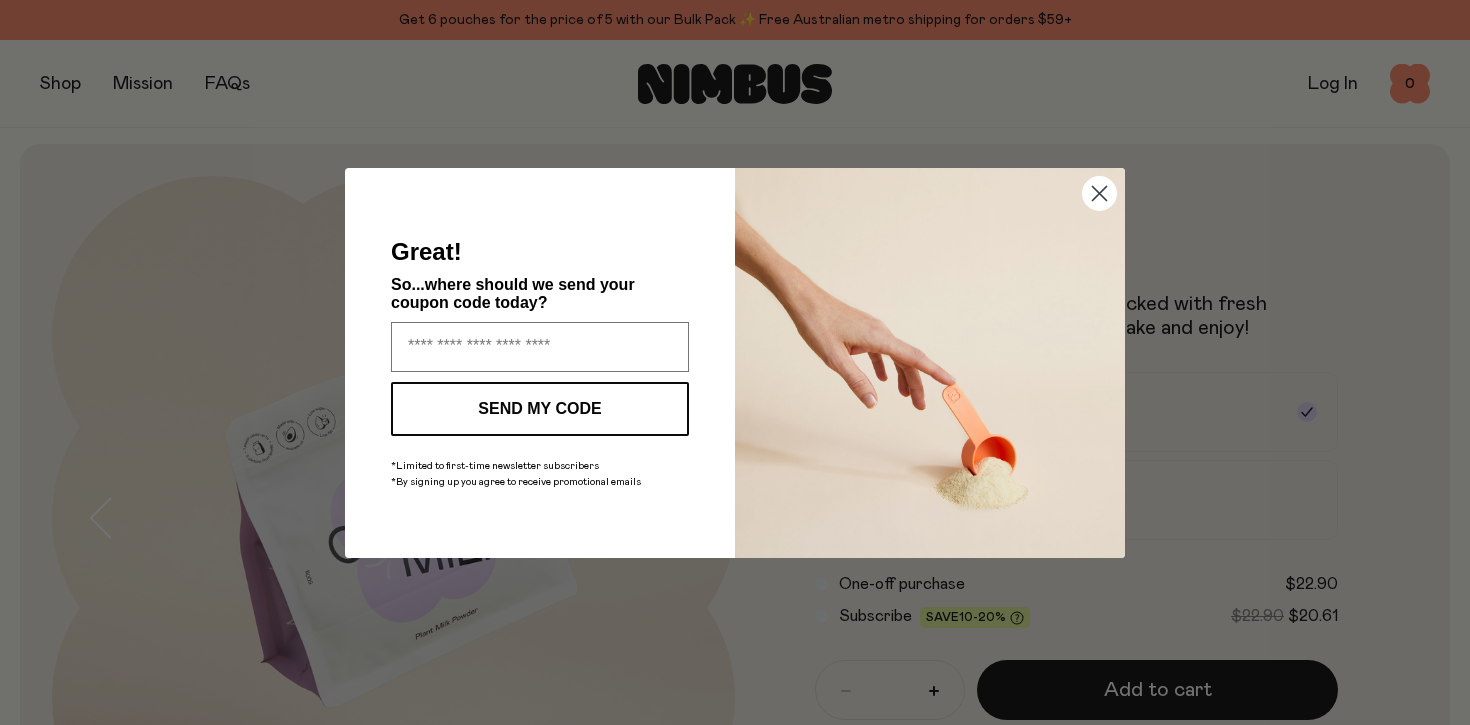click at bounding box center (540, 347) 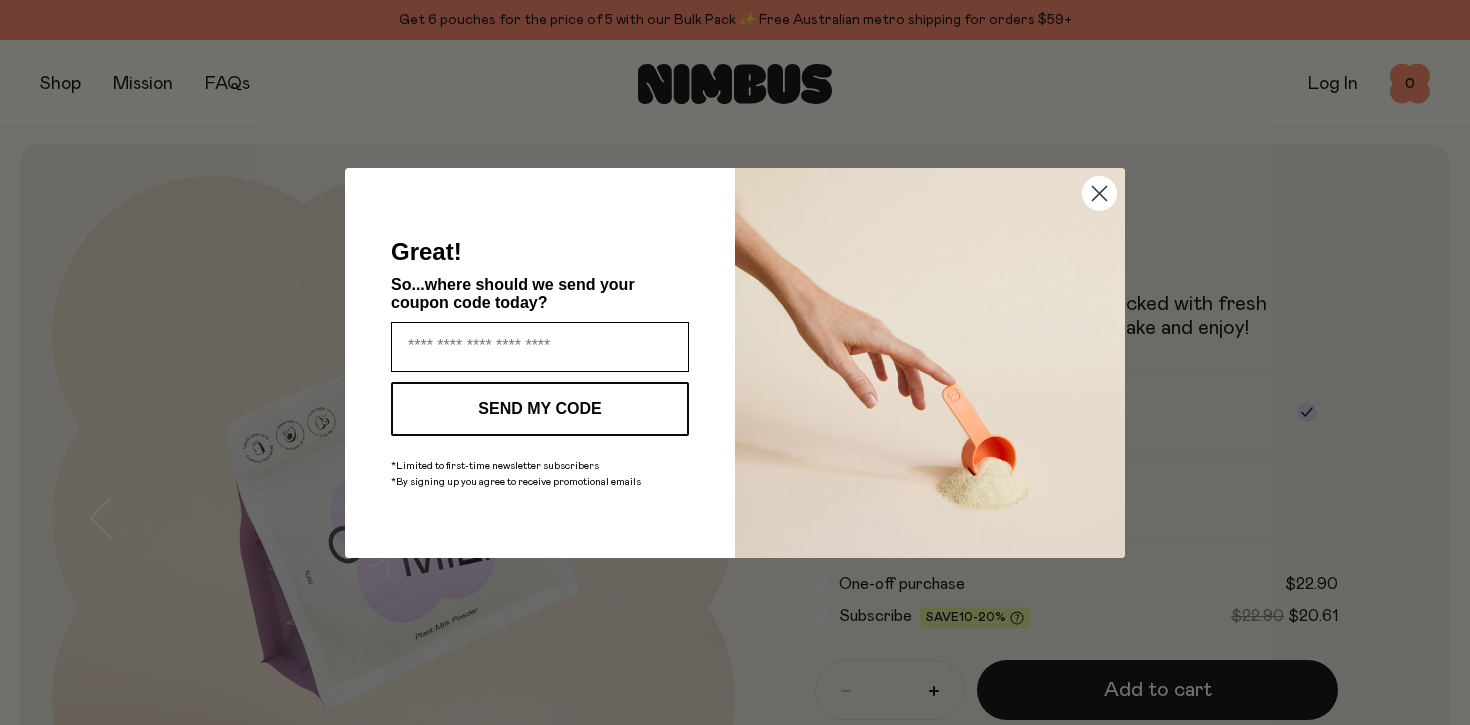 type on "**********" 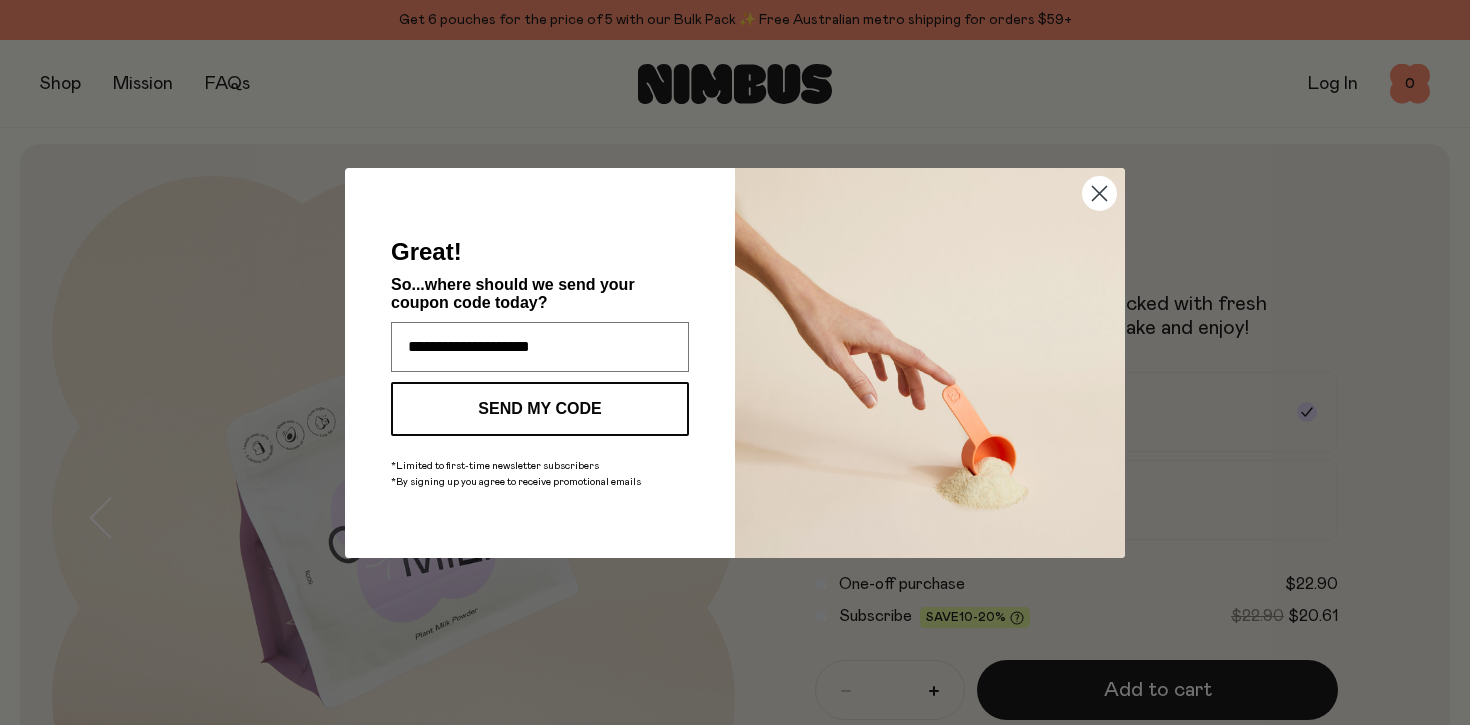 click on "SEND MY CODE" at bounding box center [540, 409] 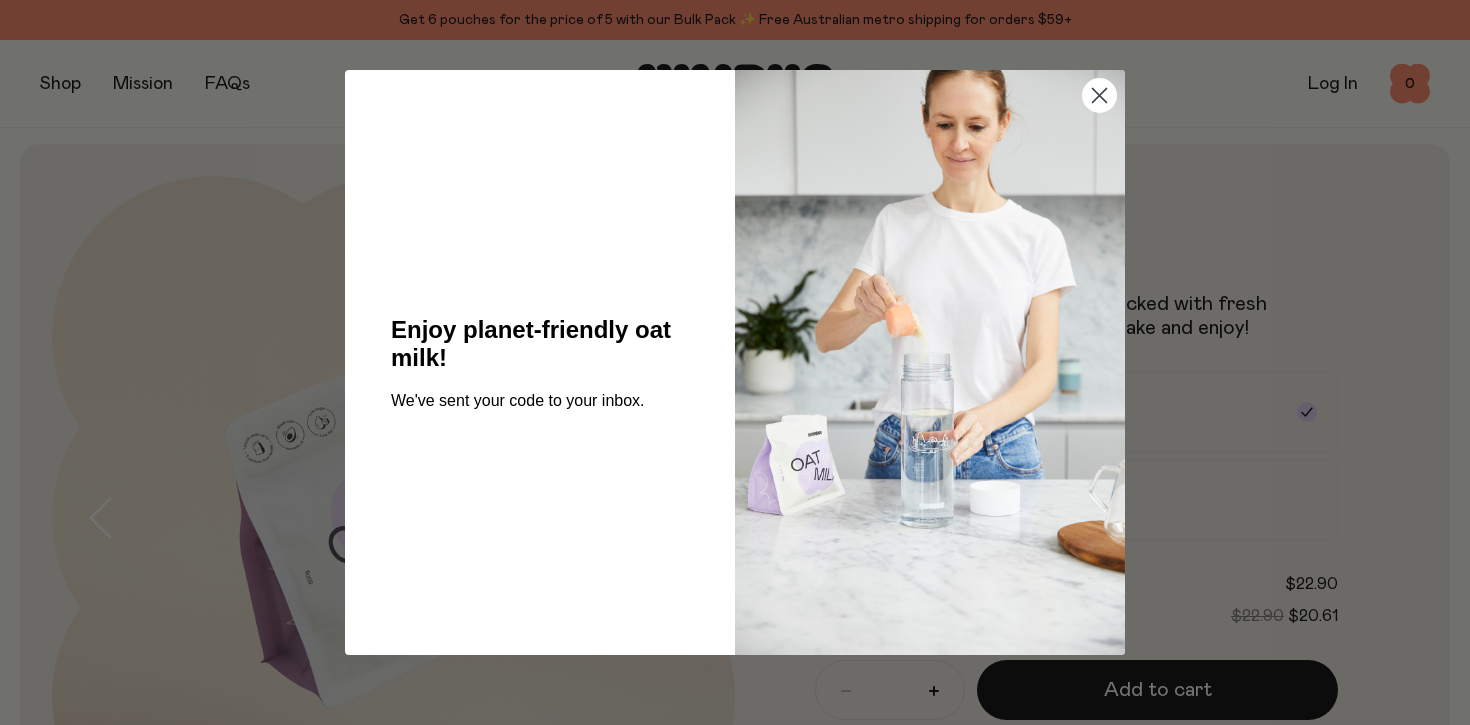 click 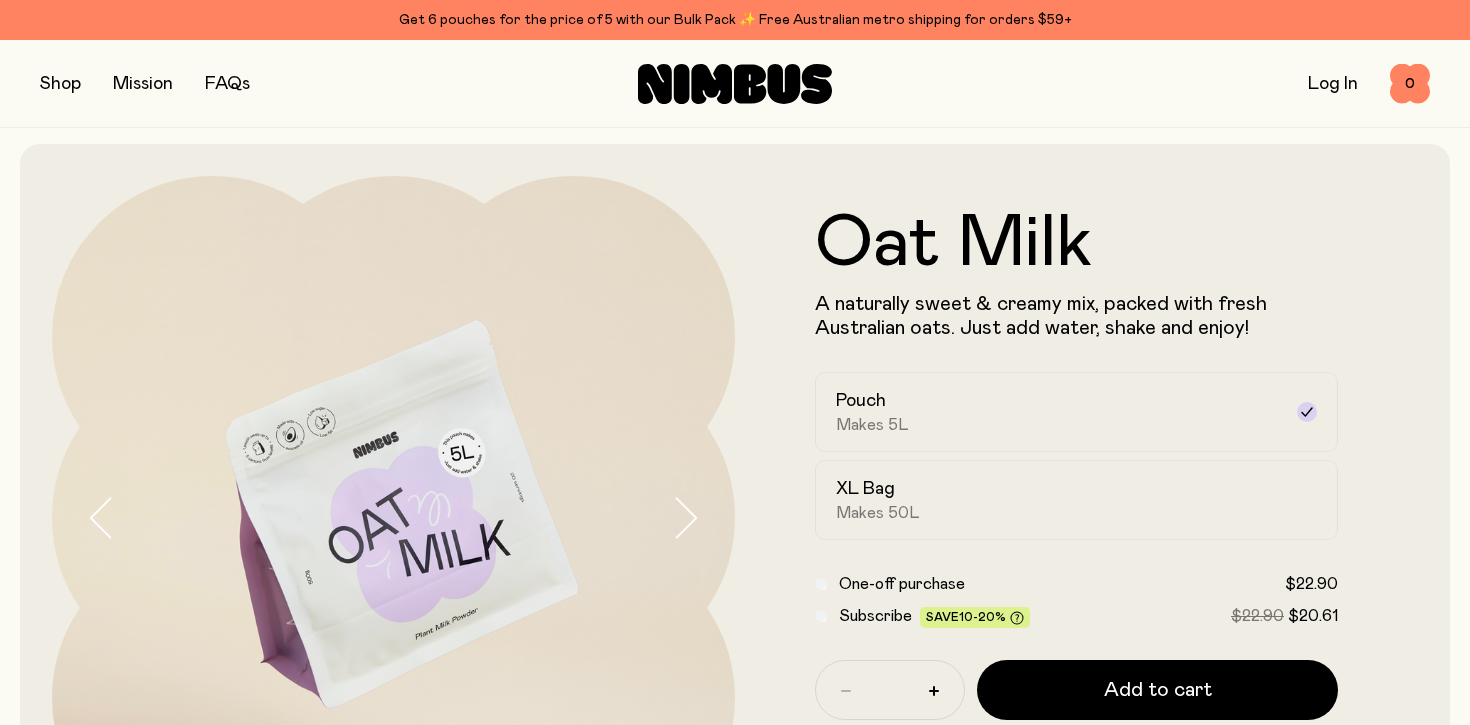 click on "Log In" at bounding box center [1333, 84] 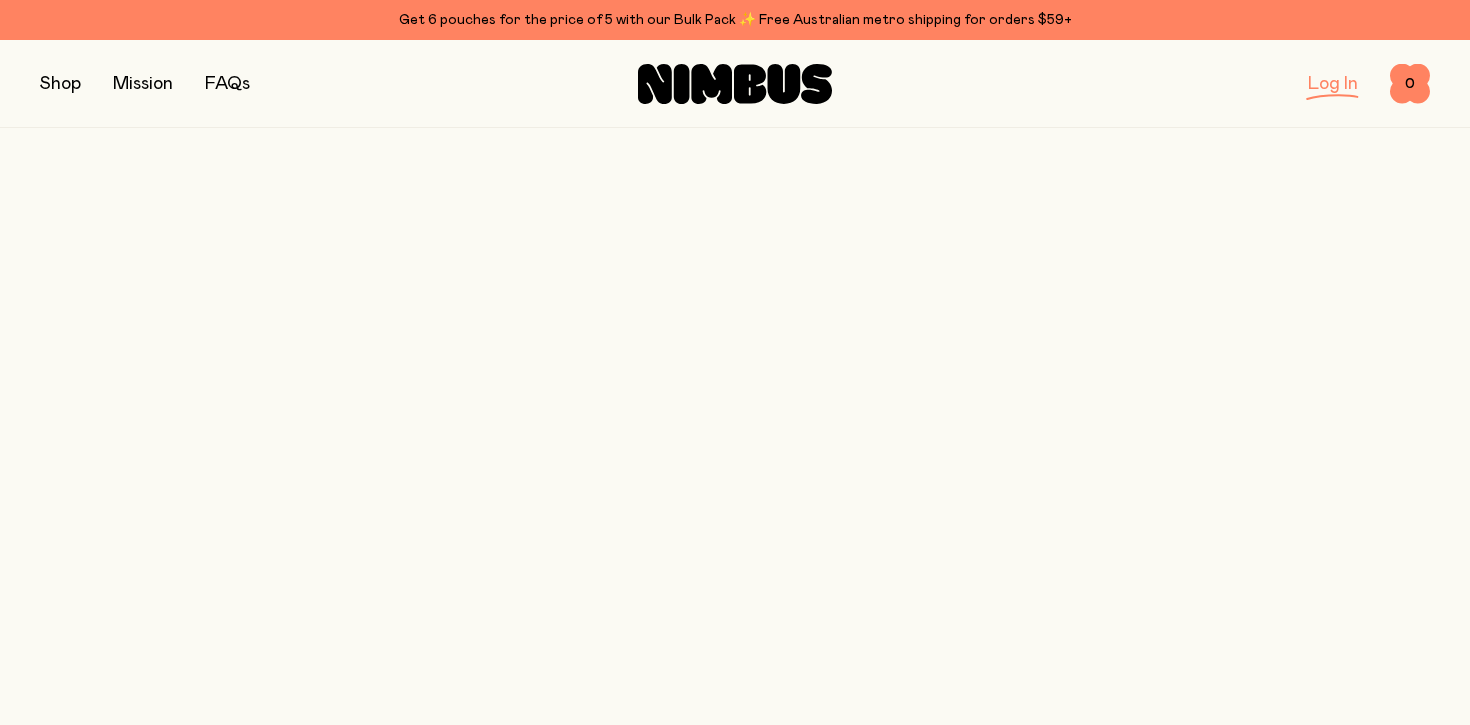 scroll, scrollTop: 0, scrollLeft: 0, axis: both 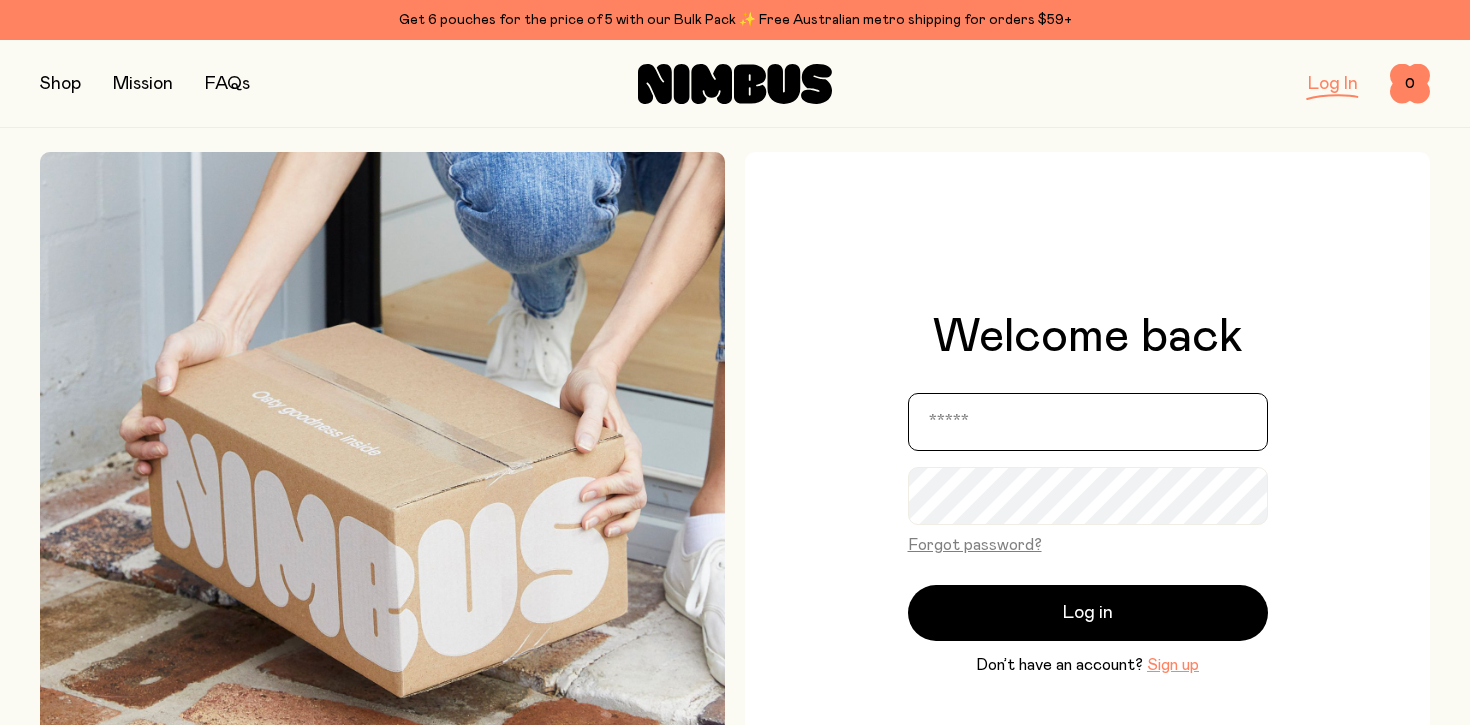 click at bounding box center (1088, 422) 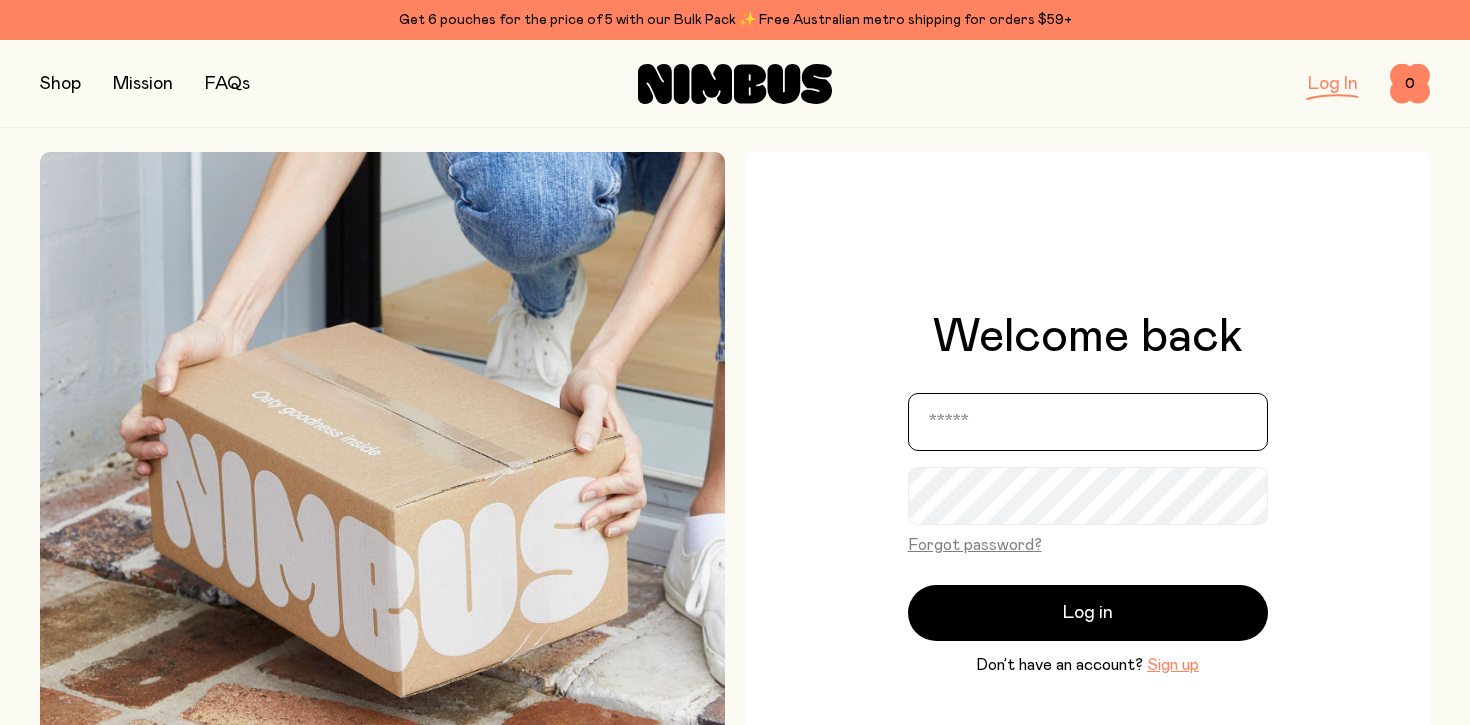 type on "**********" 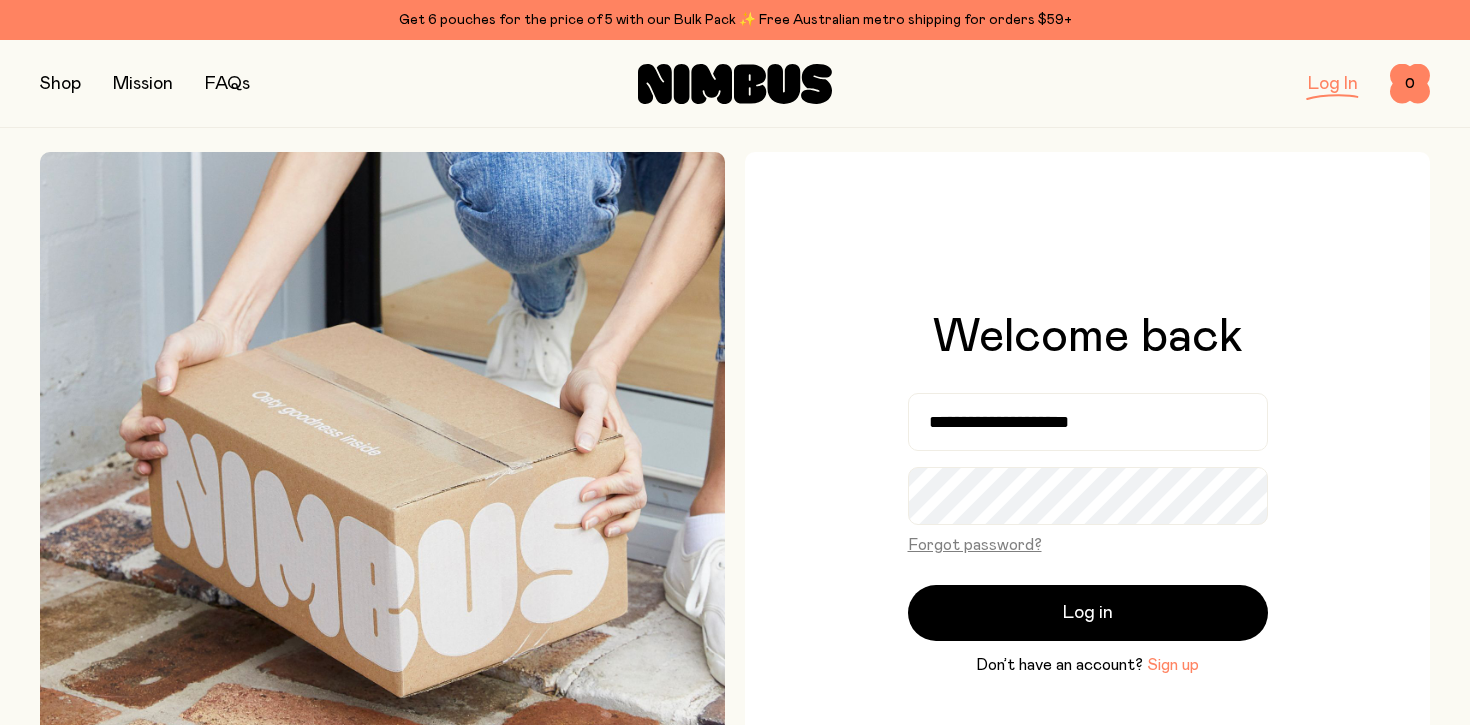 click on "Sign up" at bounding box center (1173, 665) 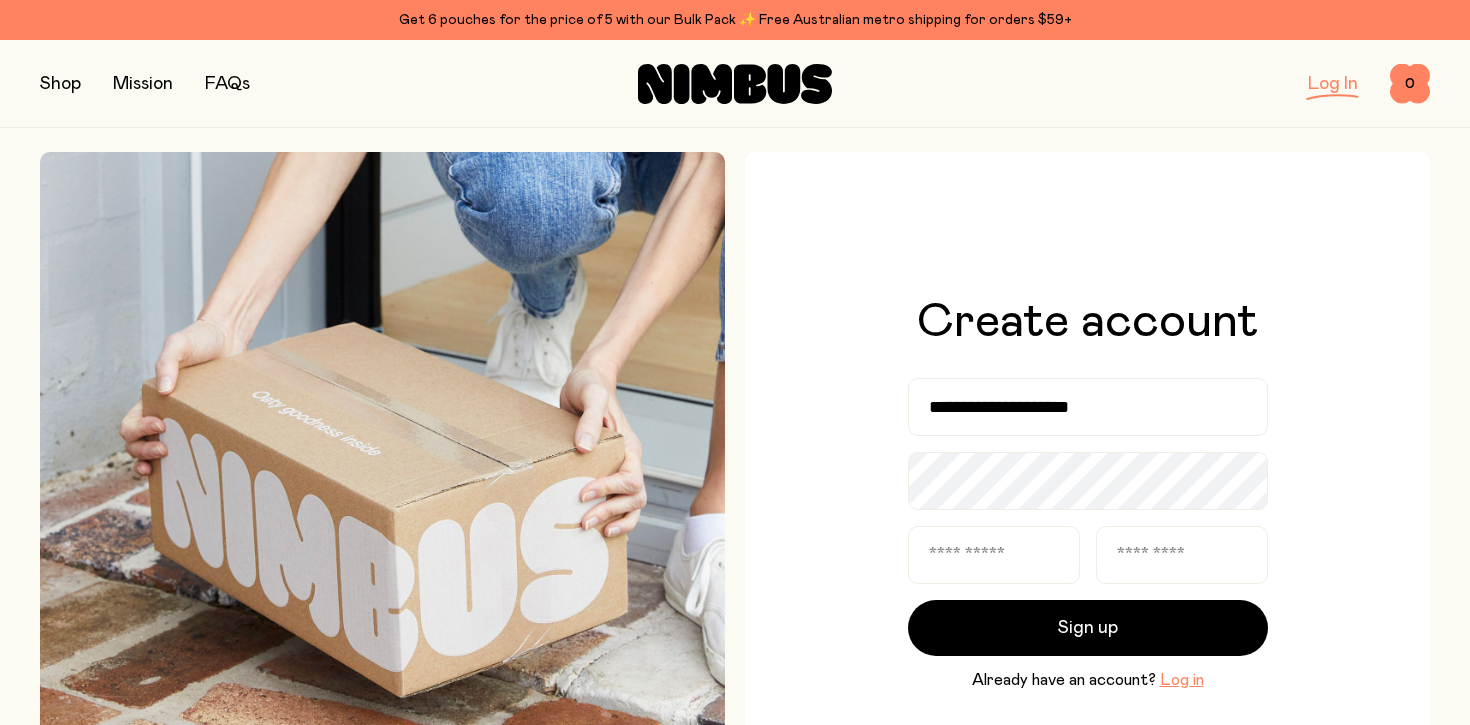 click on "Log In" at bounding box center [1333, 84] 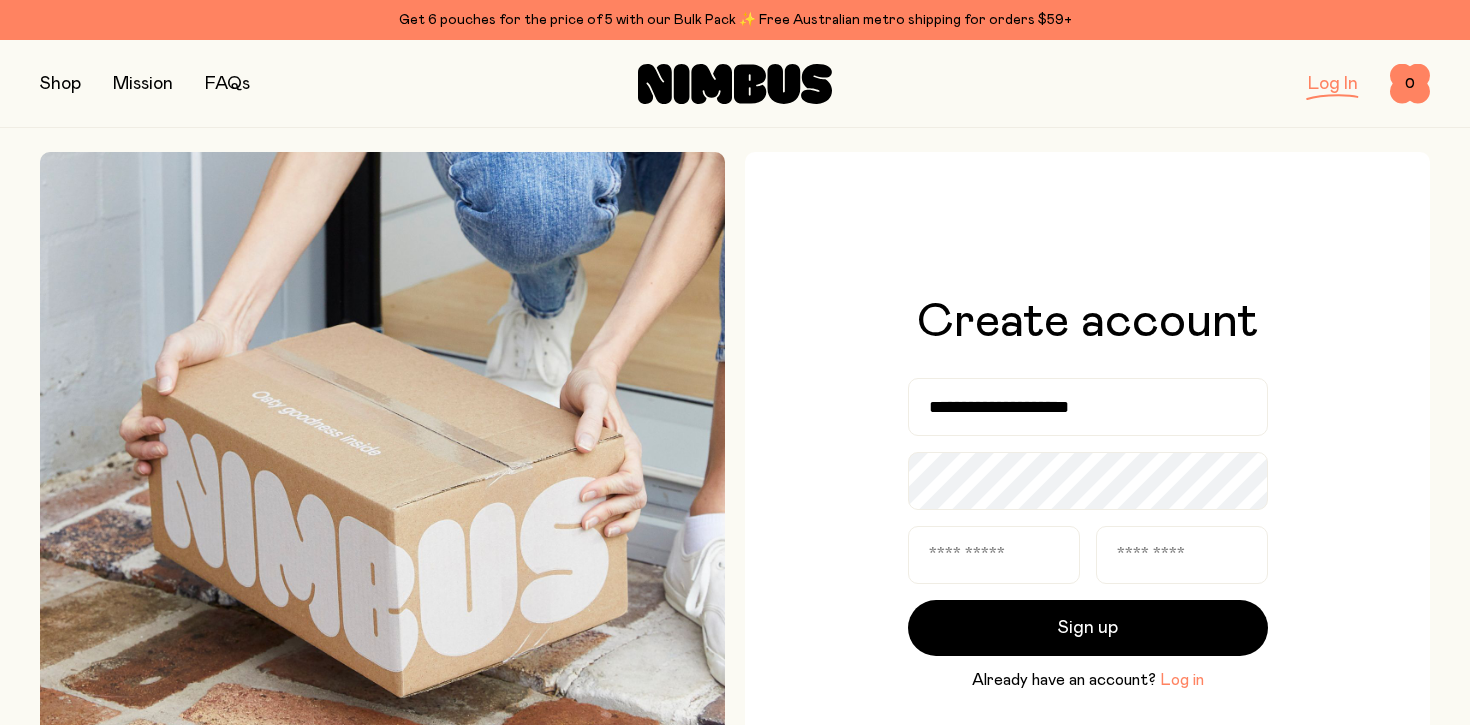 click on "Log in" at bounding box center (1182, 680) 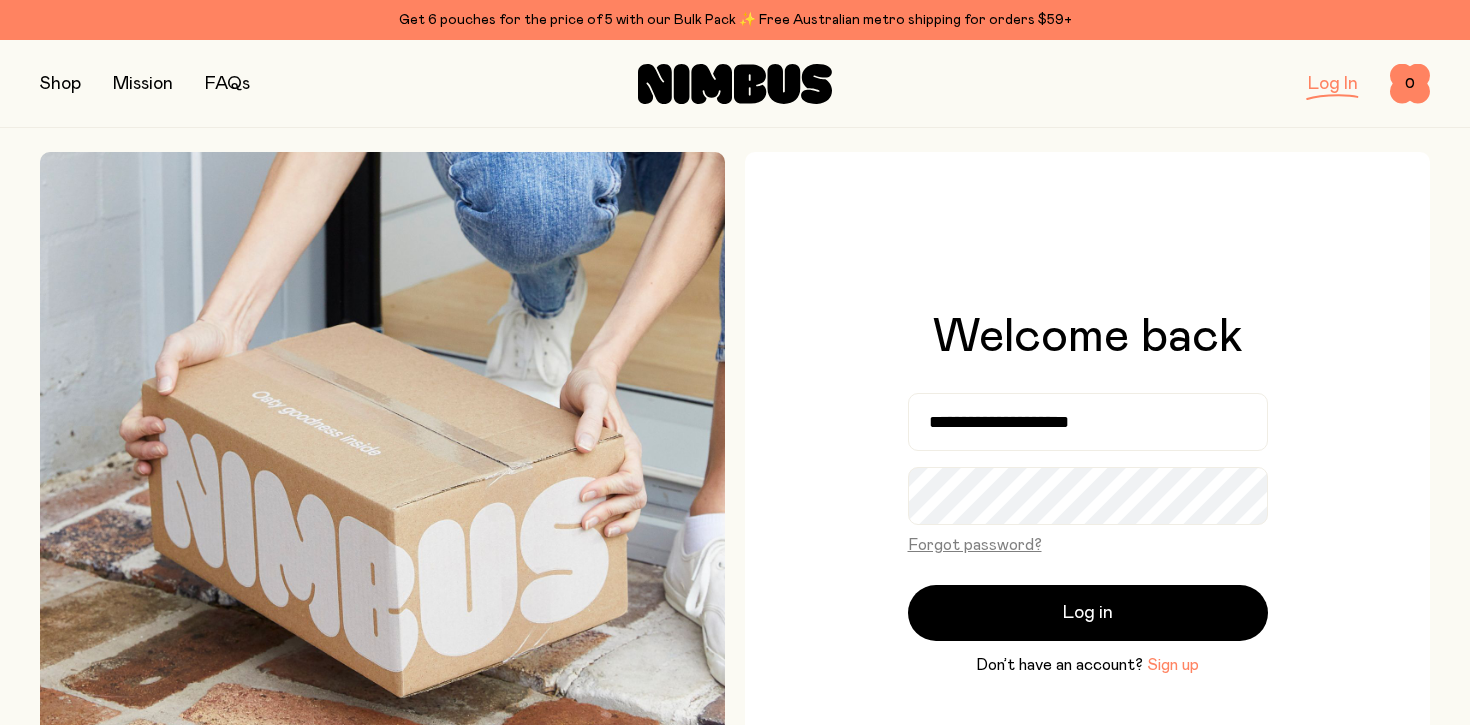 click on "Sign up" at bounding box center [1173, 665] 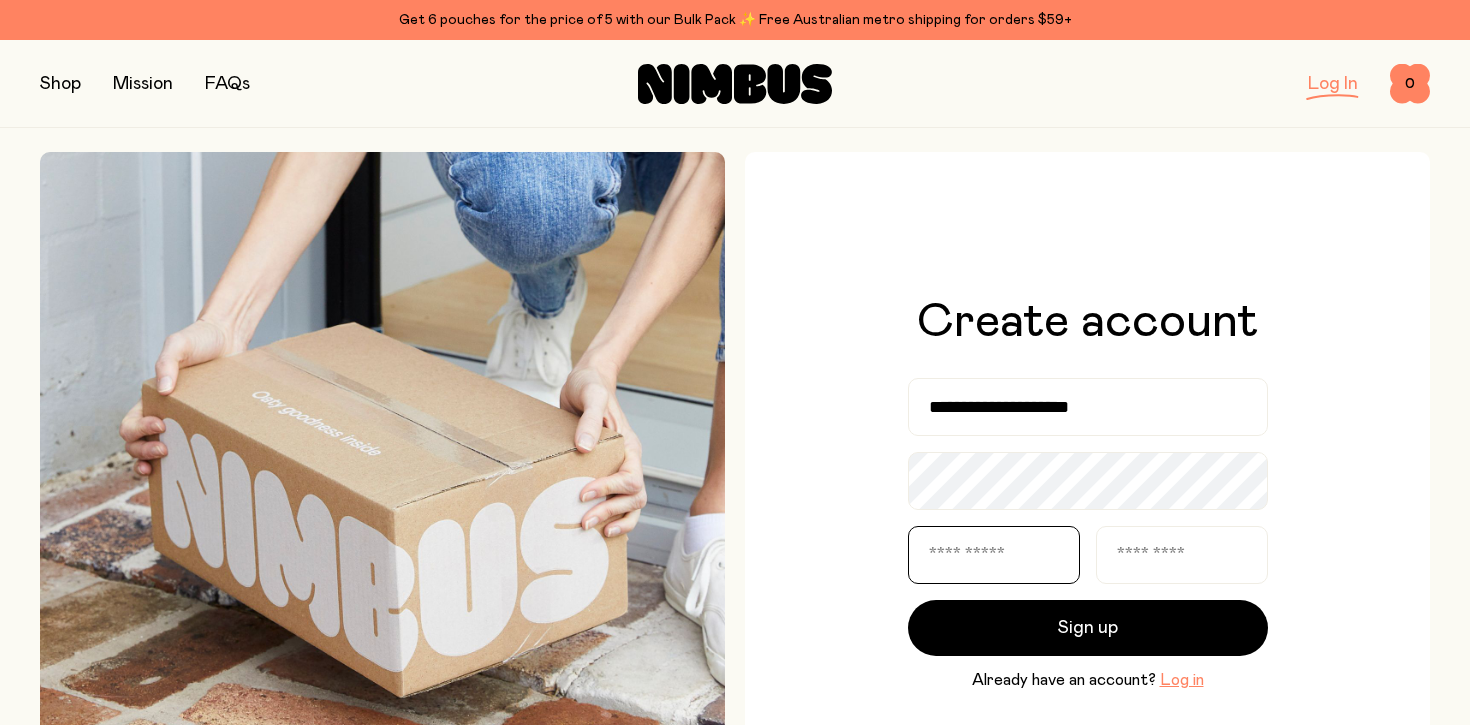 click at bounding box center [994, 555] 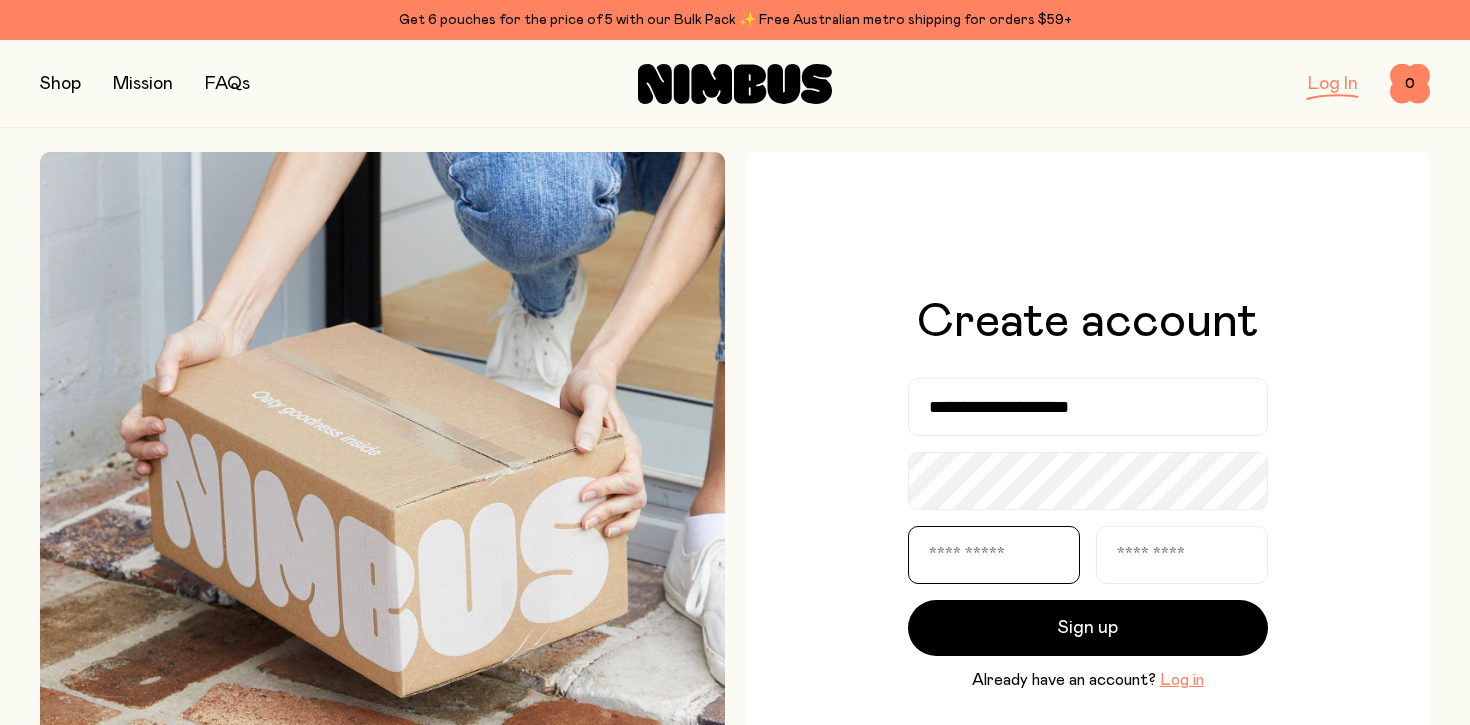type on "*****" 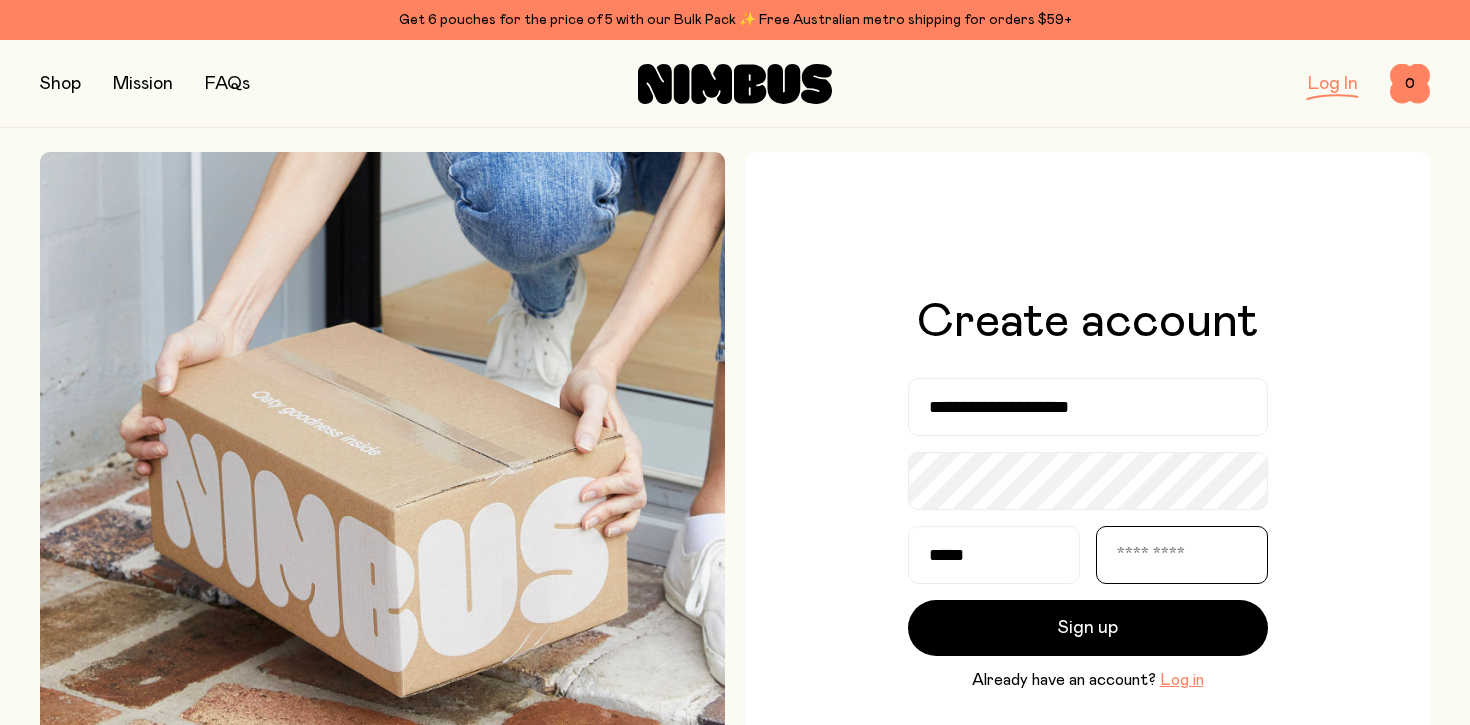 type on "****" 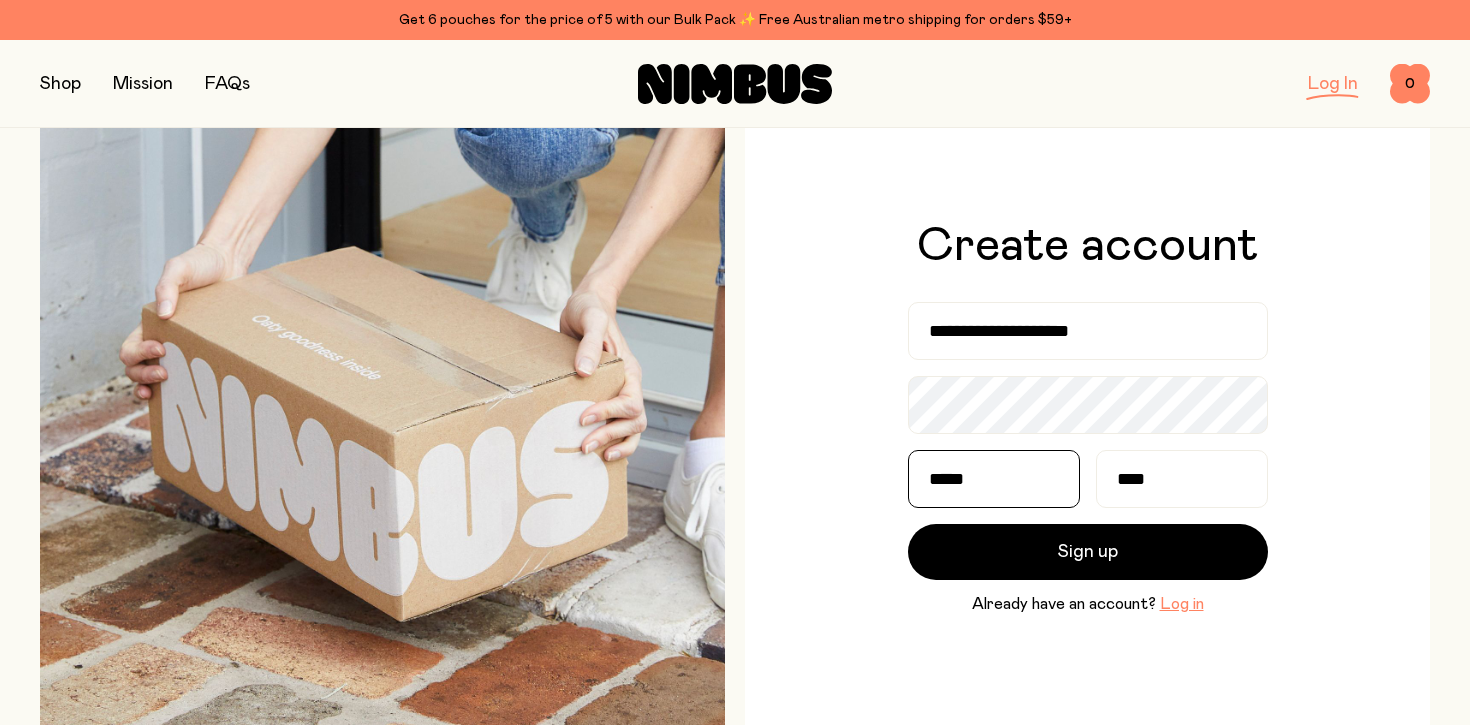 scroll, scrollTop: 83, scrollLeft: 0, axis: vertical 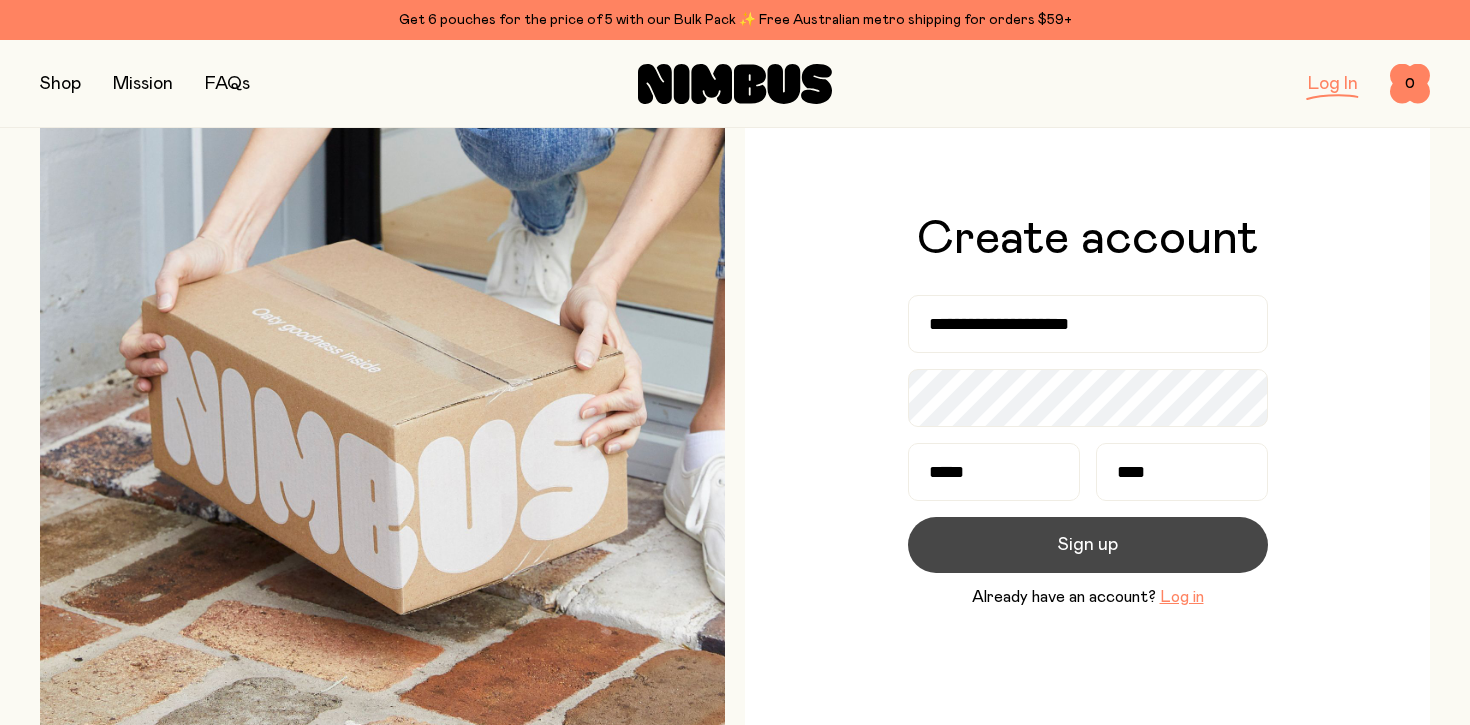 click on "Sign up" at bounding box center (1088, 545) 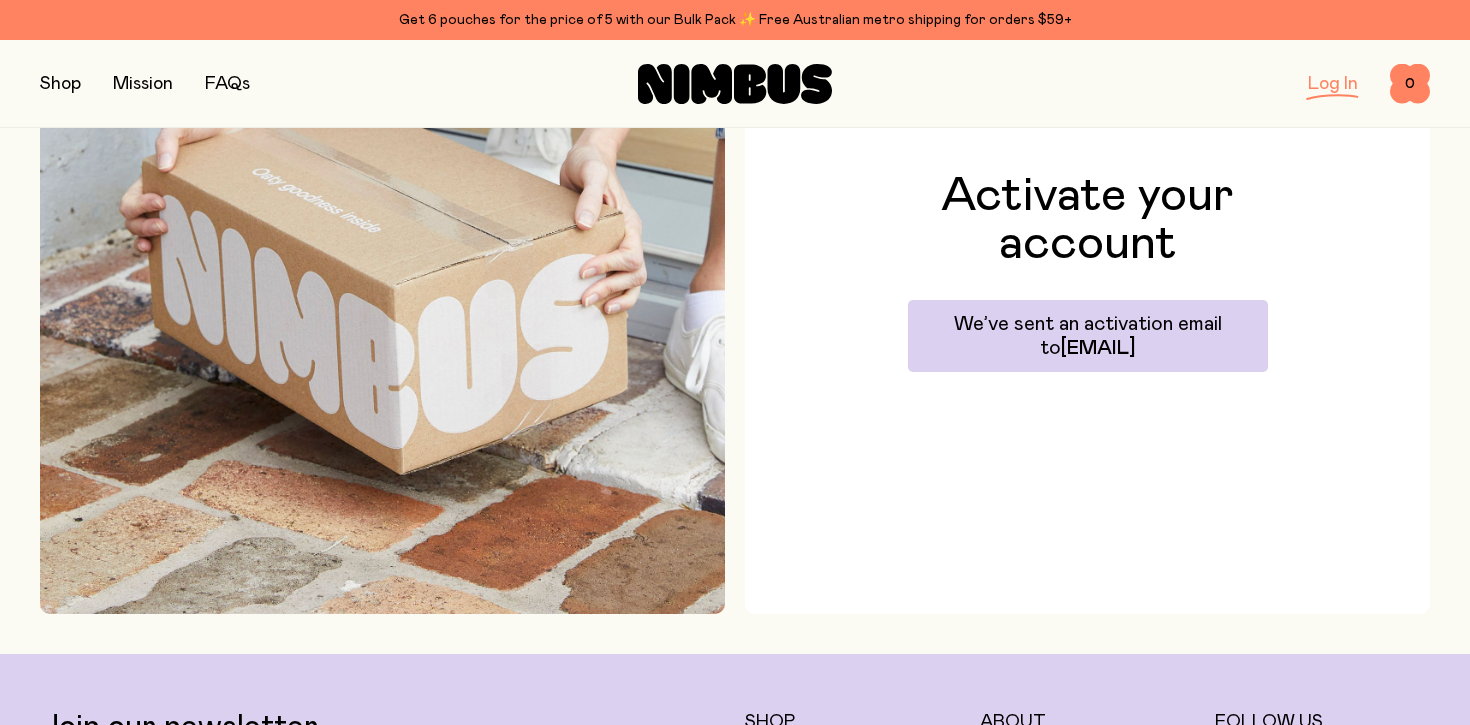 scroll, scrollTop: 0, scrollLeft: 0, axis: both 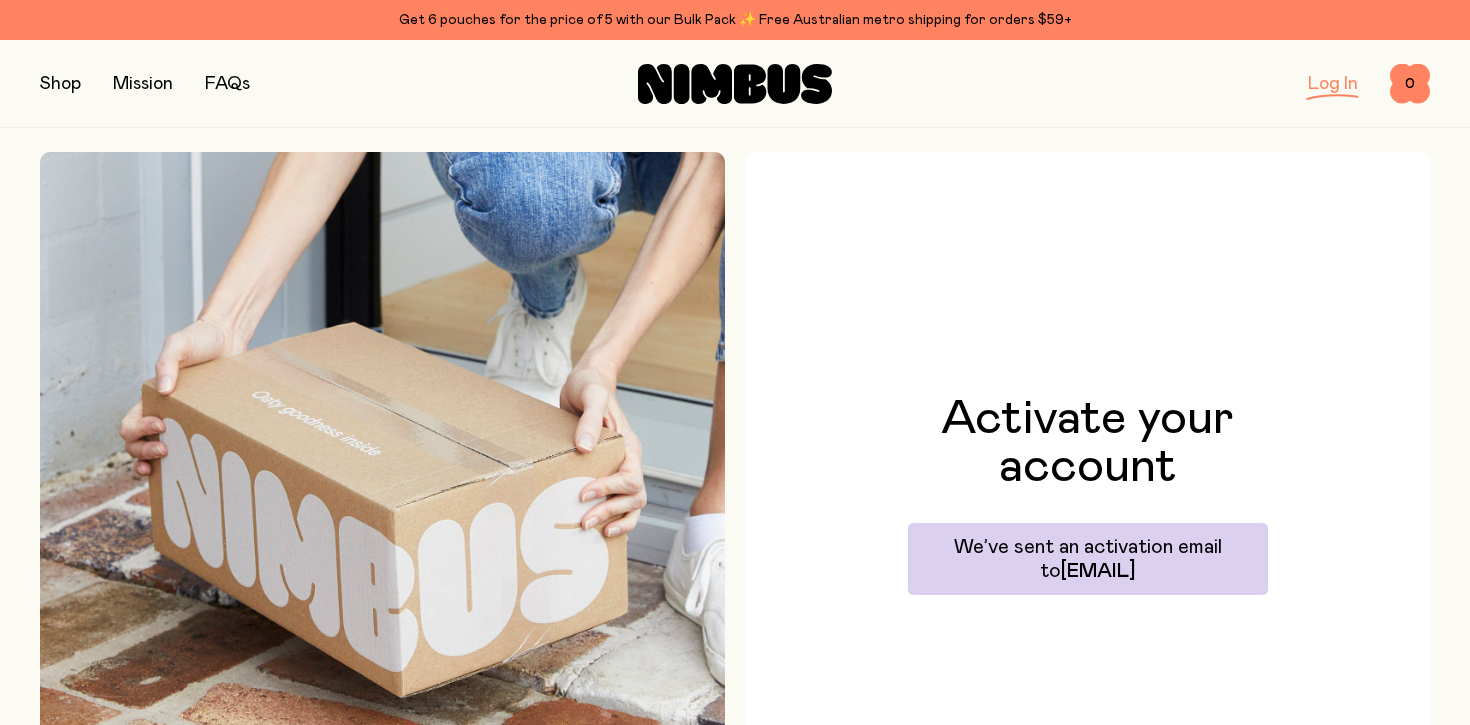 click on "Log In" at bounding box center [1333, 84] 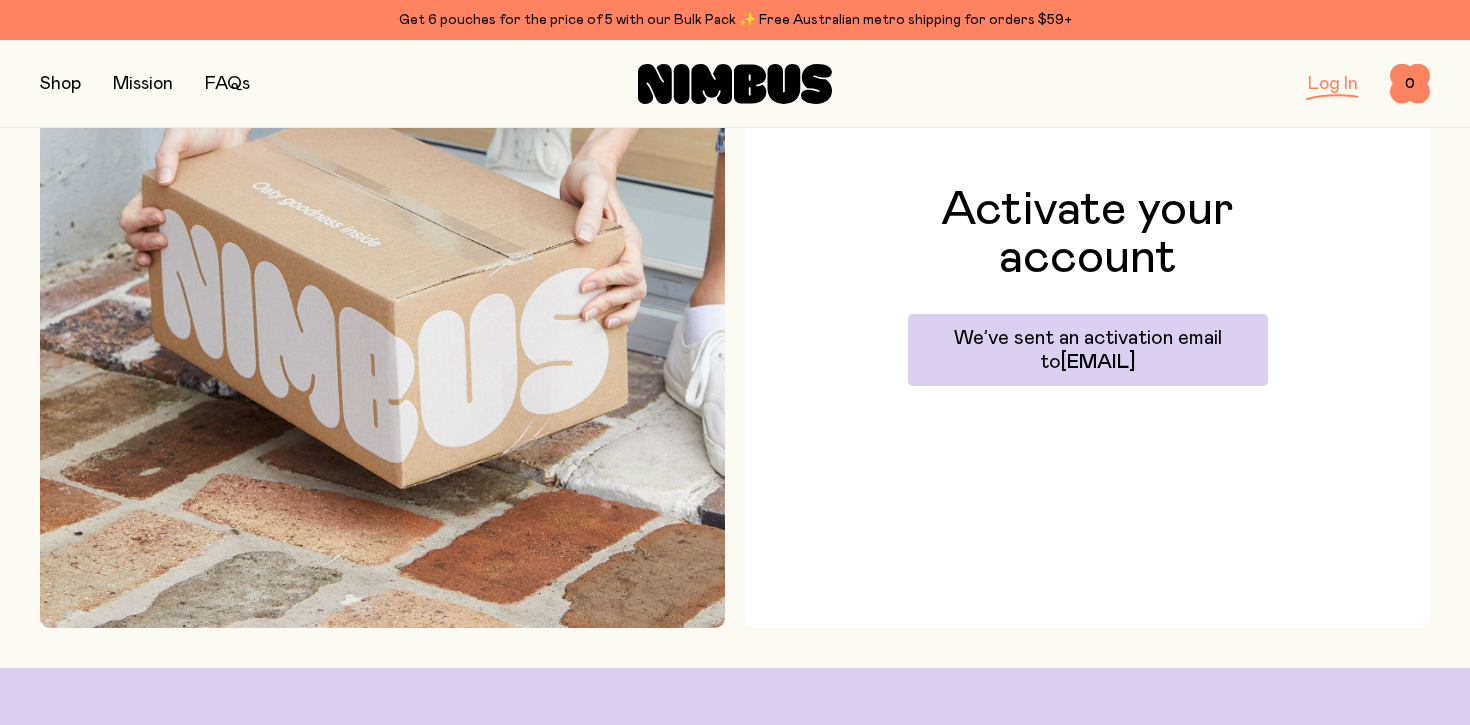 scroll, scrollTop: 0, scrollLeft: 0, axis: both 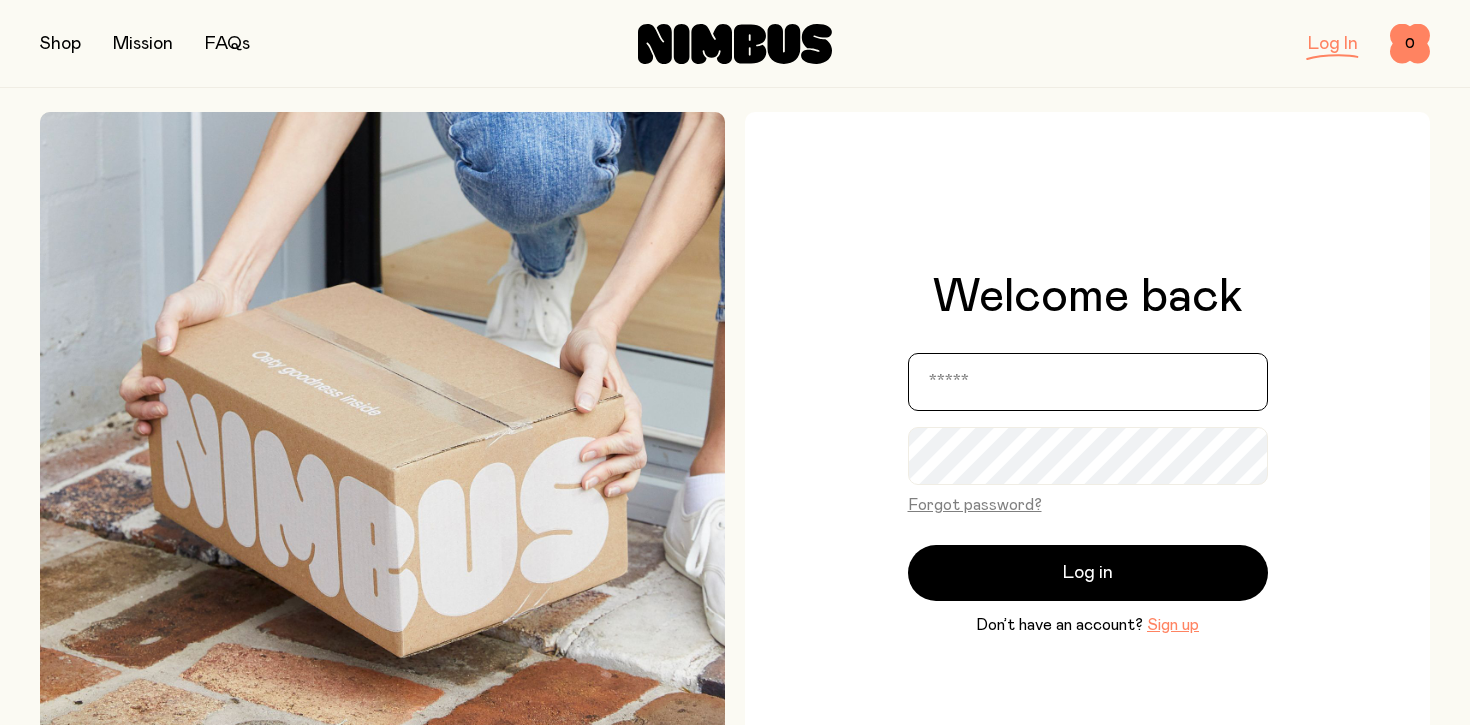 click at bounding box center [1088, 382] 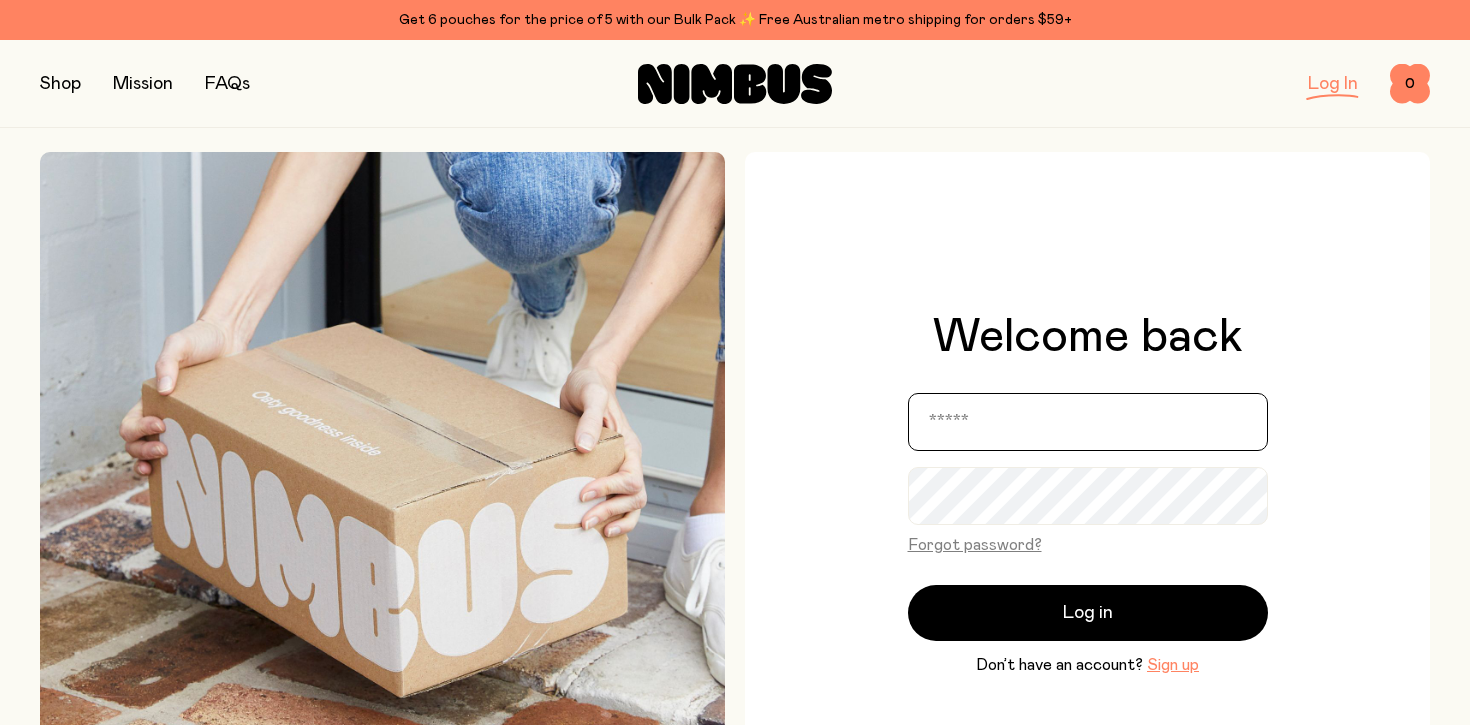 type on "**********" 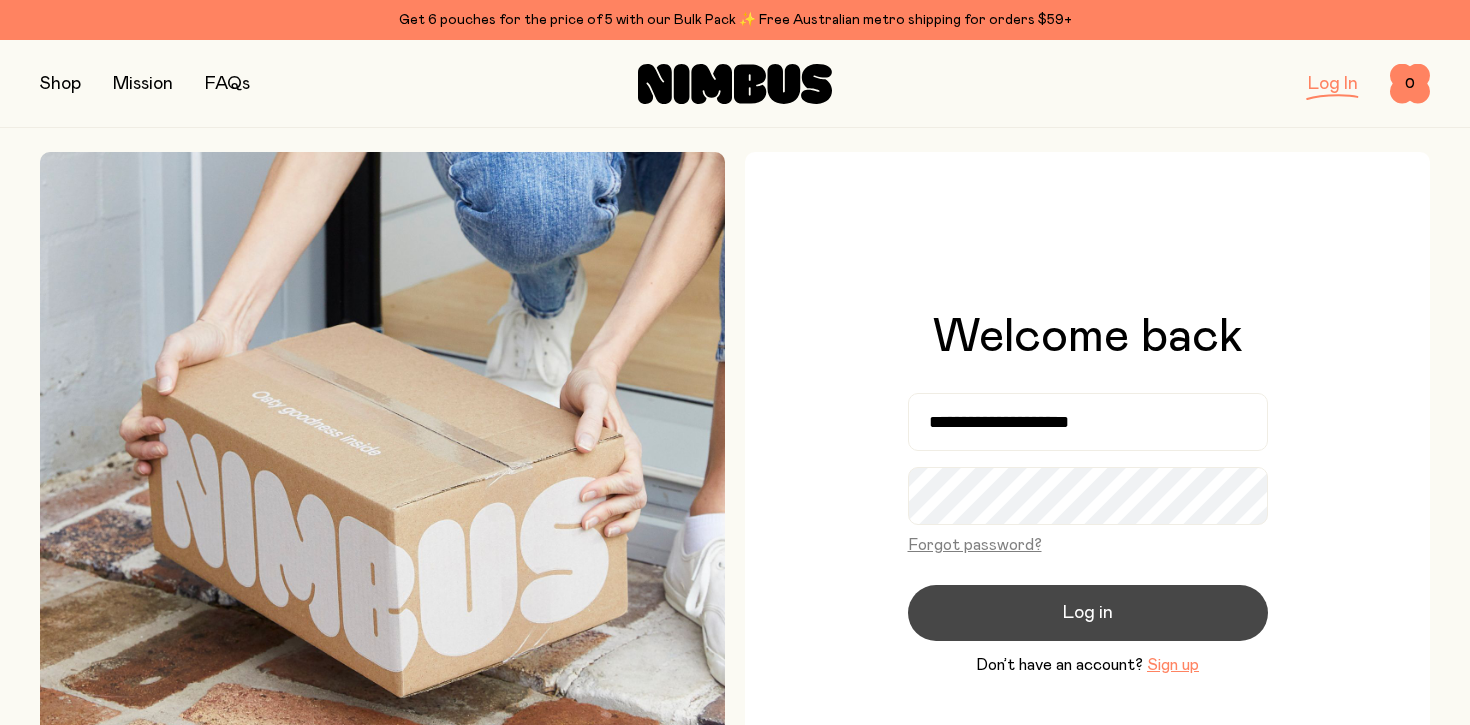 click on "Log in" at bounding box center [1088, 613] 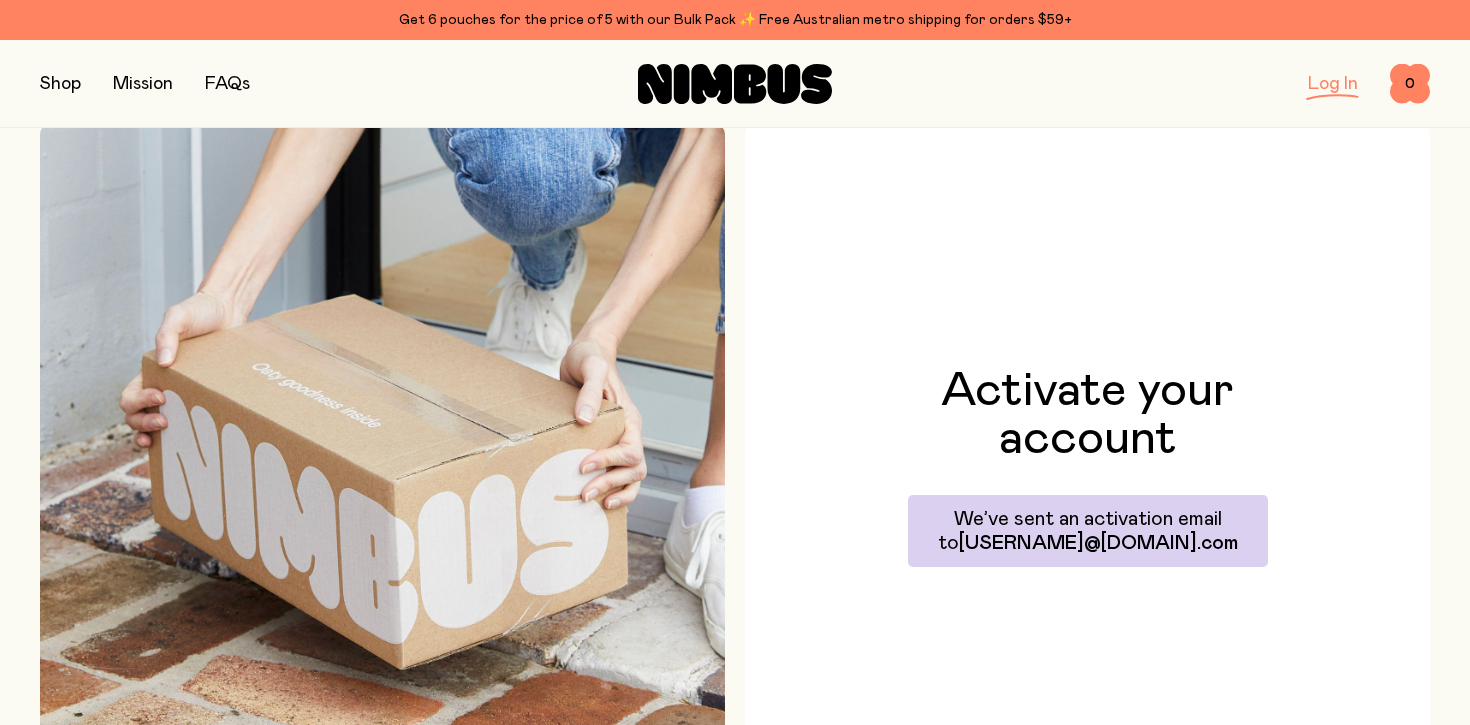 scroll, scrollTop: 63, scrollLeft: 0, axis: vertical 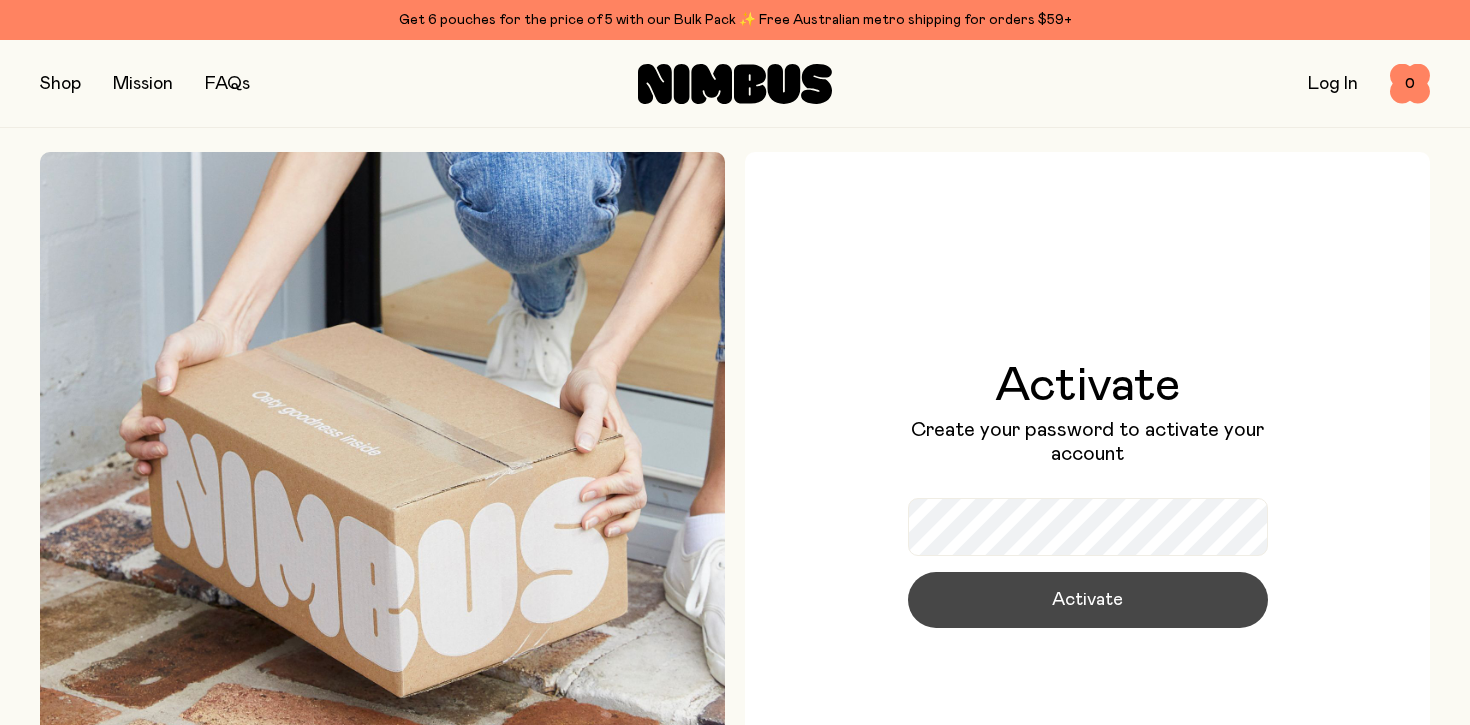 click on "Activate" at bounding box center [1087, 600] 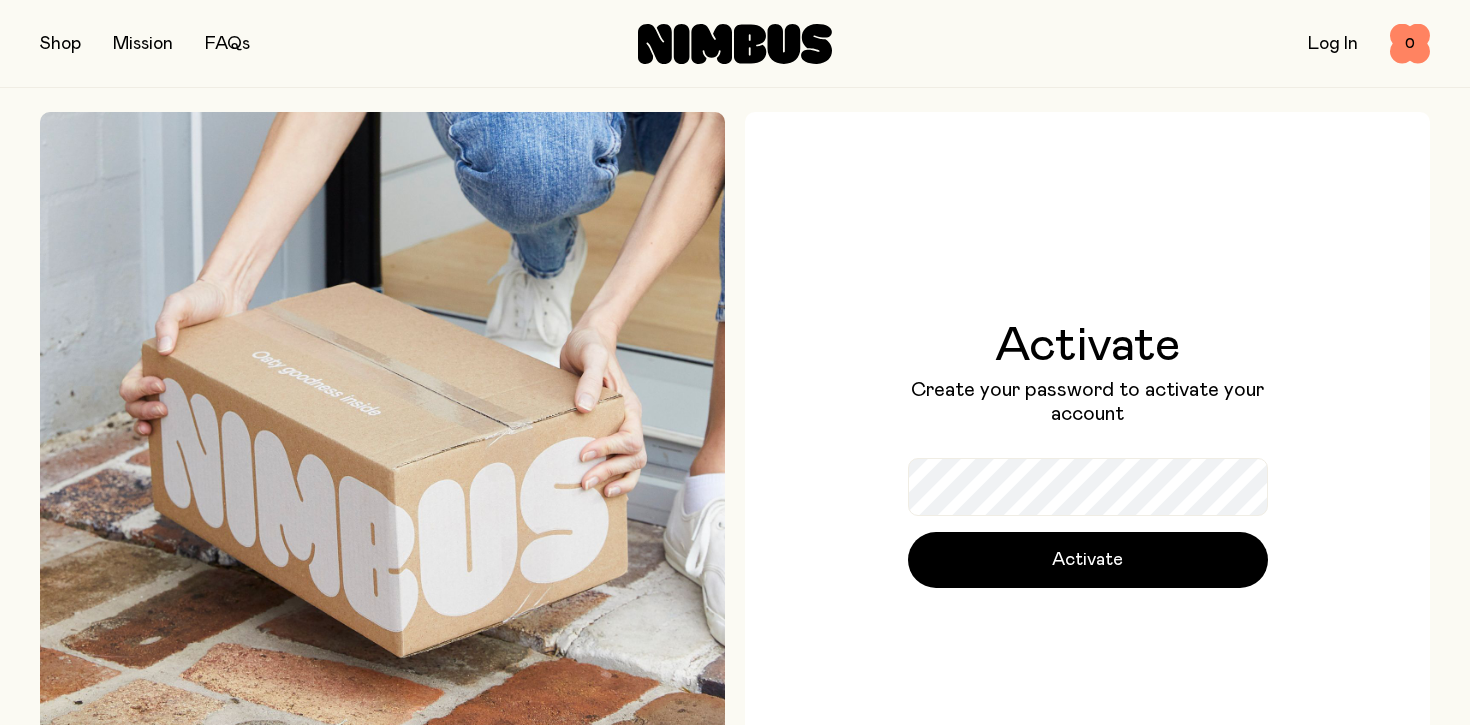 scroll, scrollTop: 0, scrollLeft: 0, axis: both 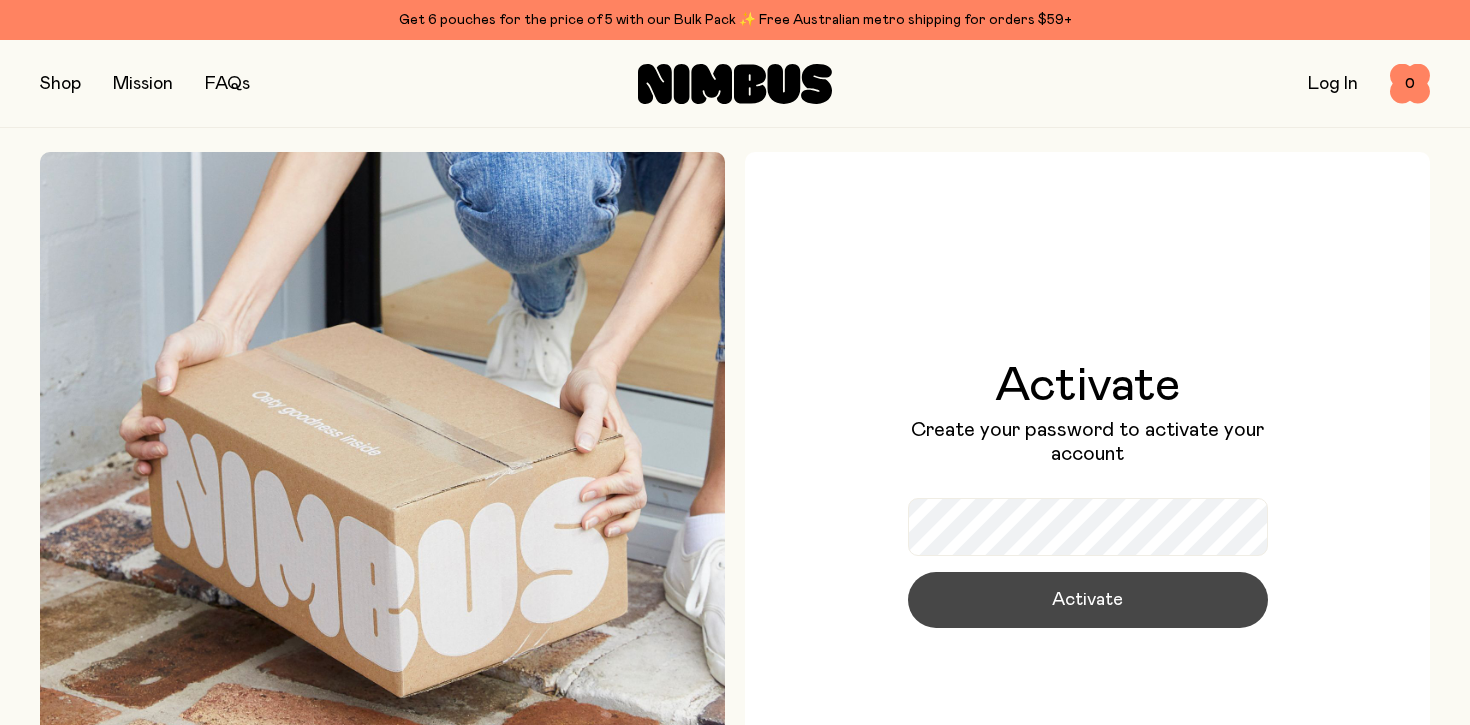 click on "Activate" at bounding box center (1087, 600) 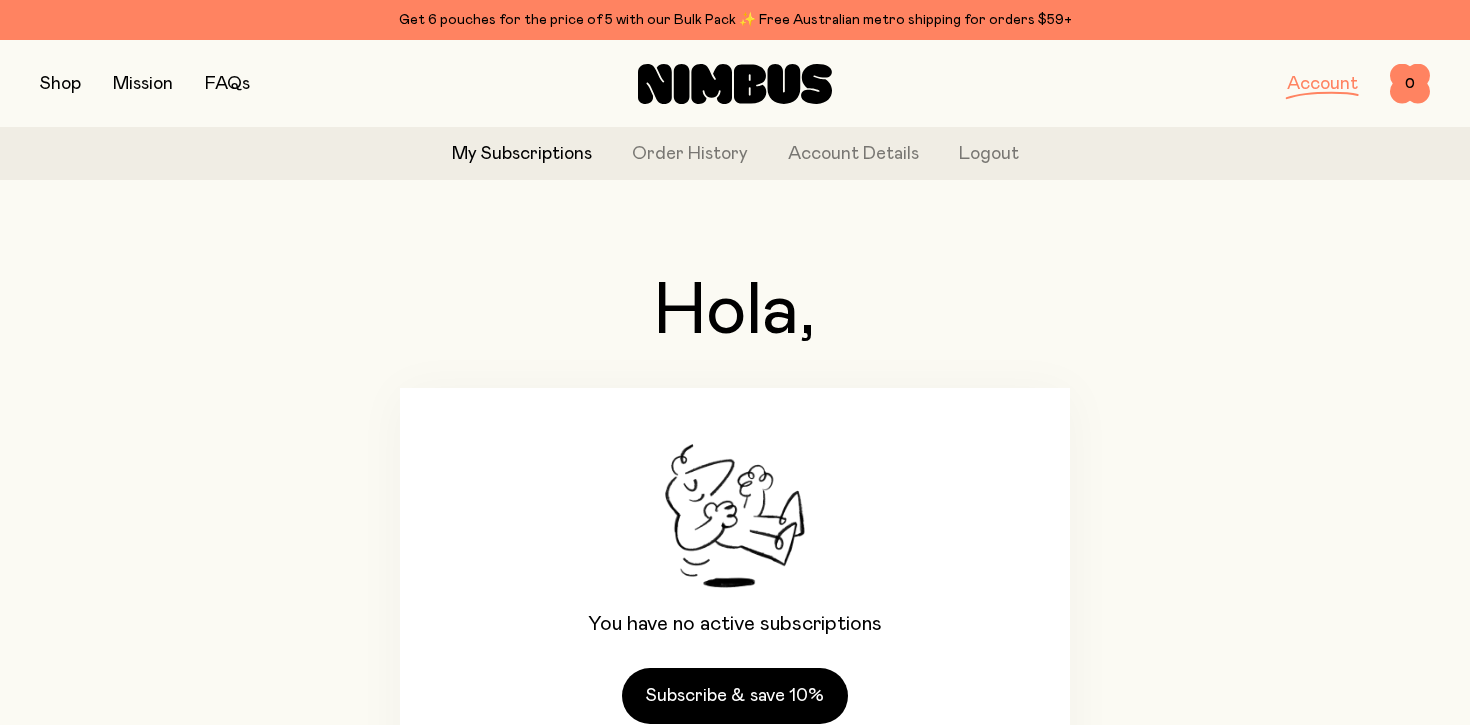 click at bounding box center (60, 84) 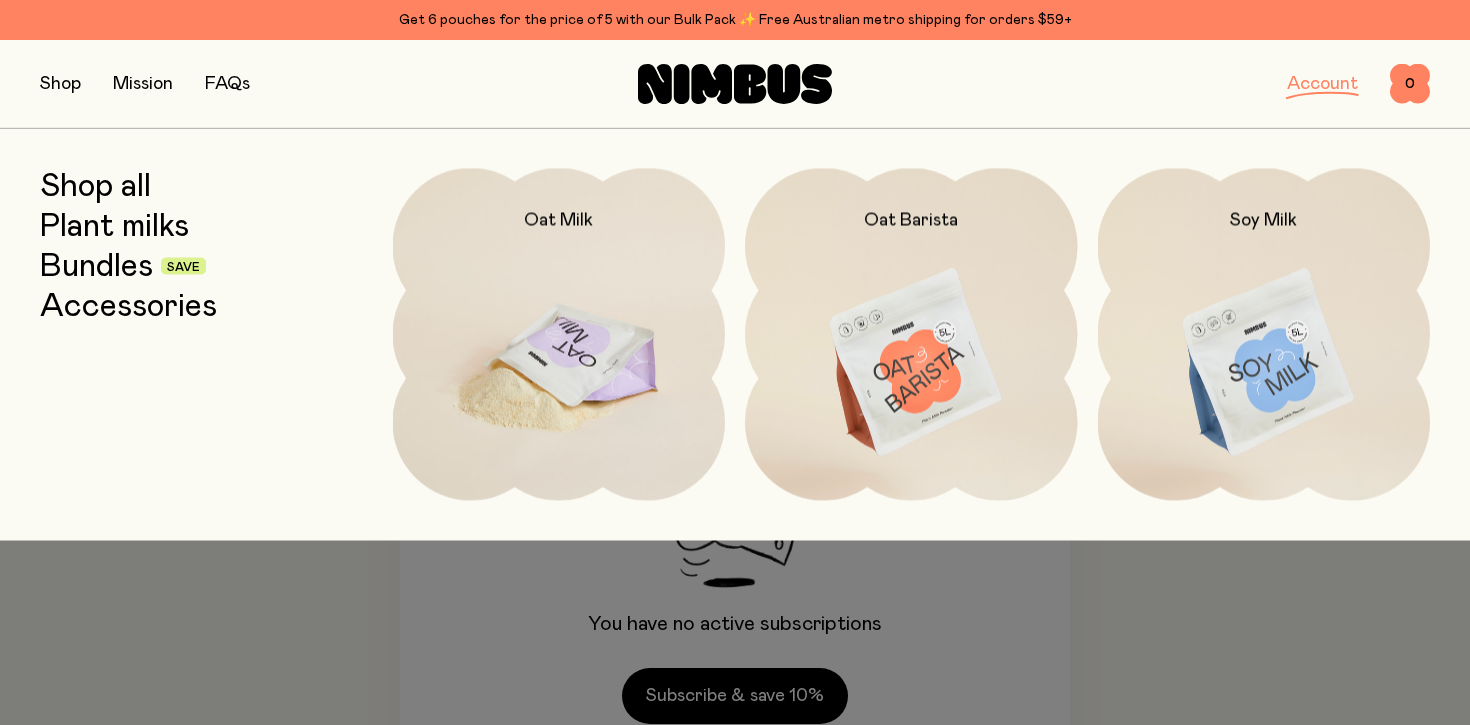 click at bounding box center (559, 363) 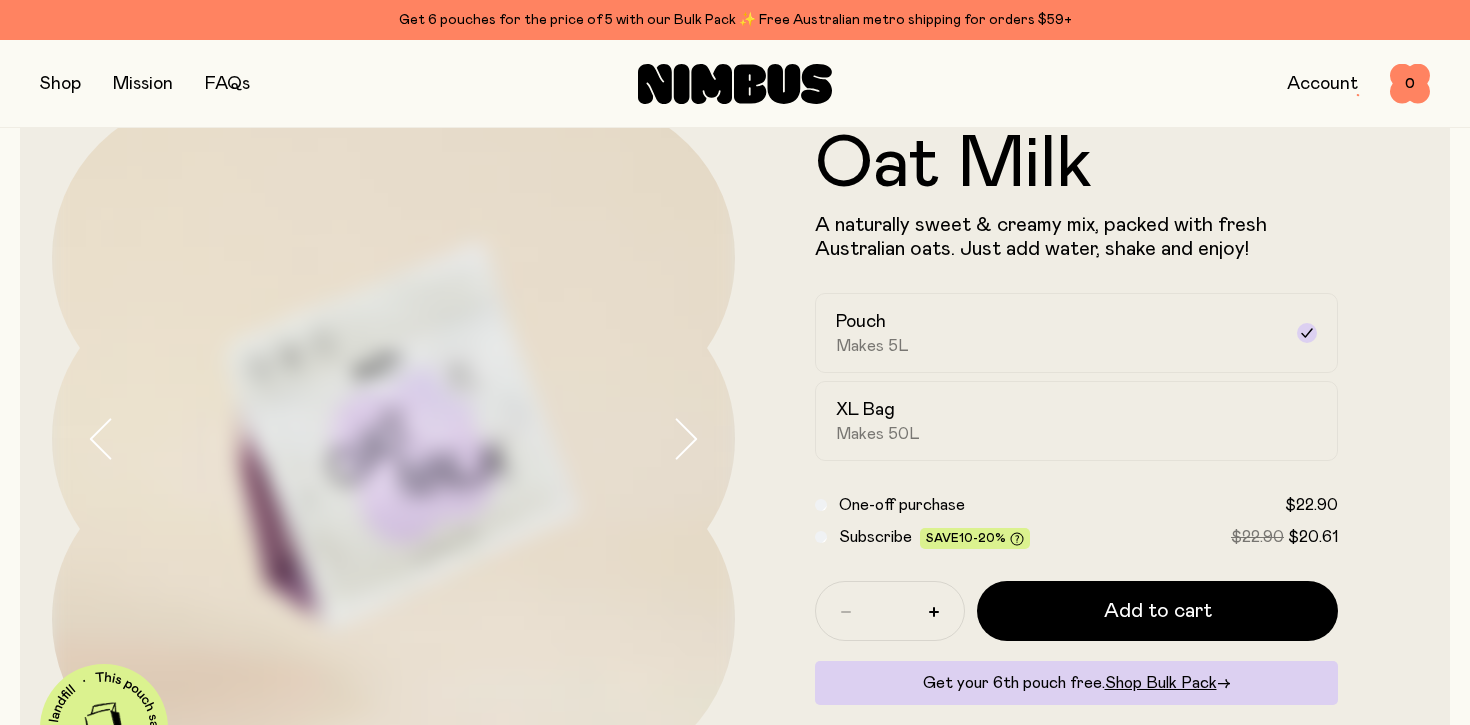 scroll, scrollTop: 90, scrollLeft: 0, axis: vertical 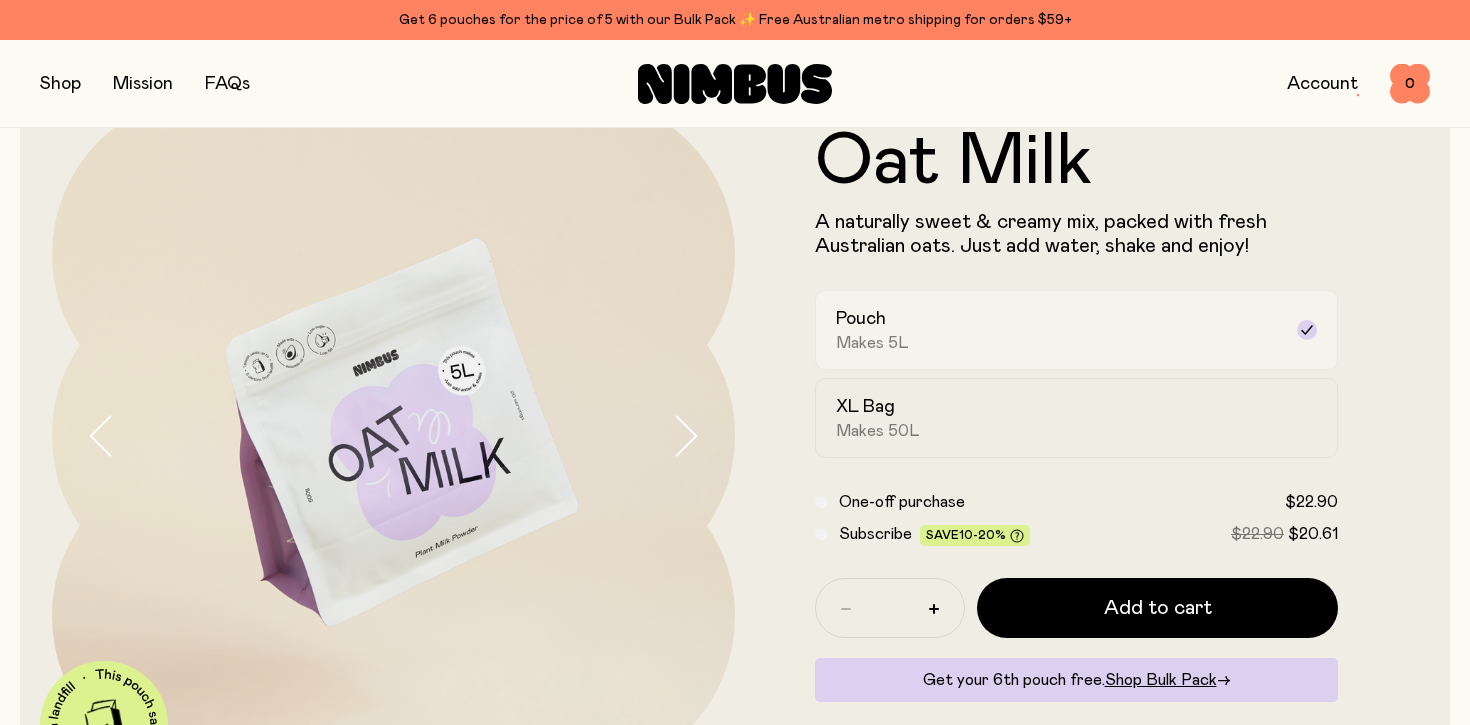 click on "Pouch Makes 5L" at bounding box center [1058, 330] 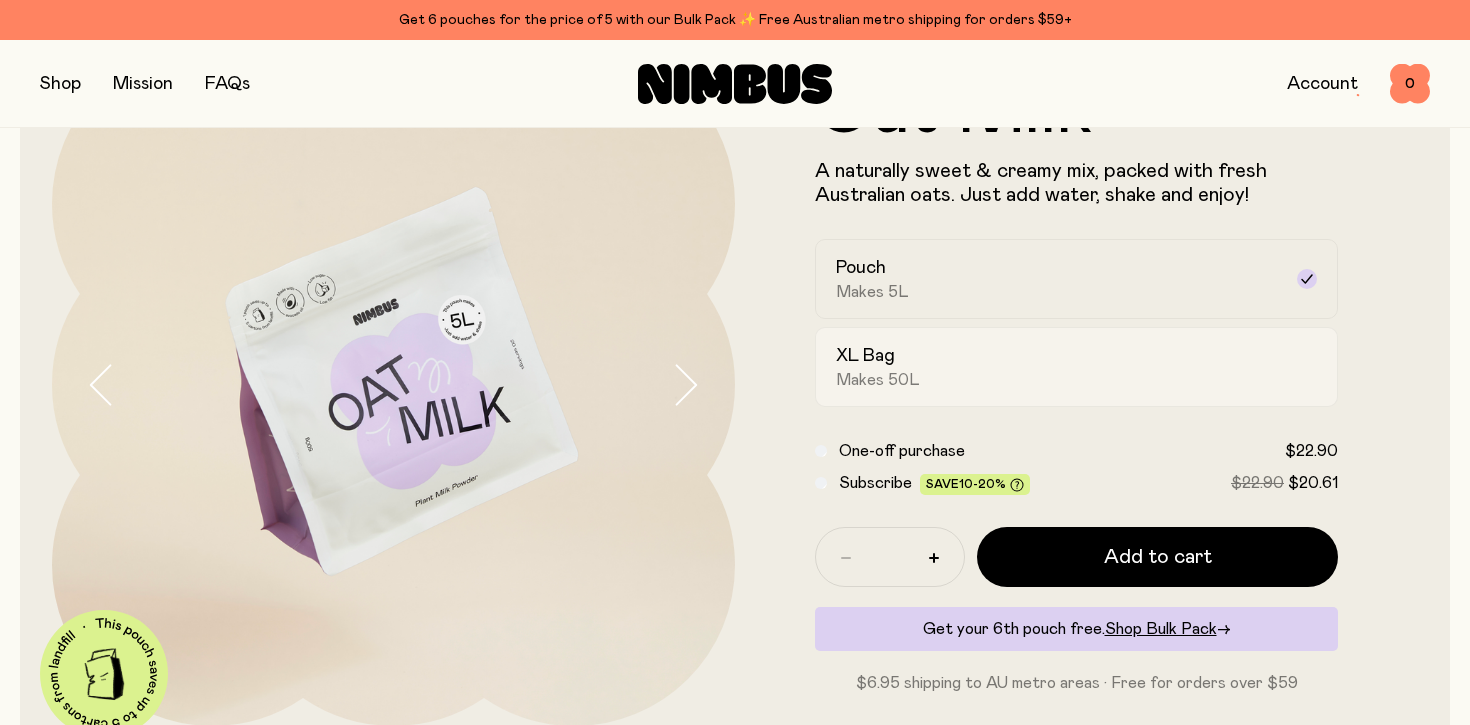 scroll, scrollTop: 144, scrollLeft: 0, axis: vertical 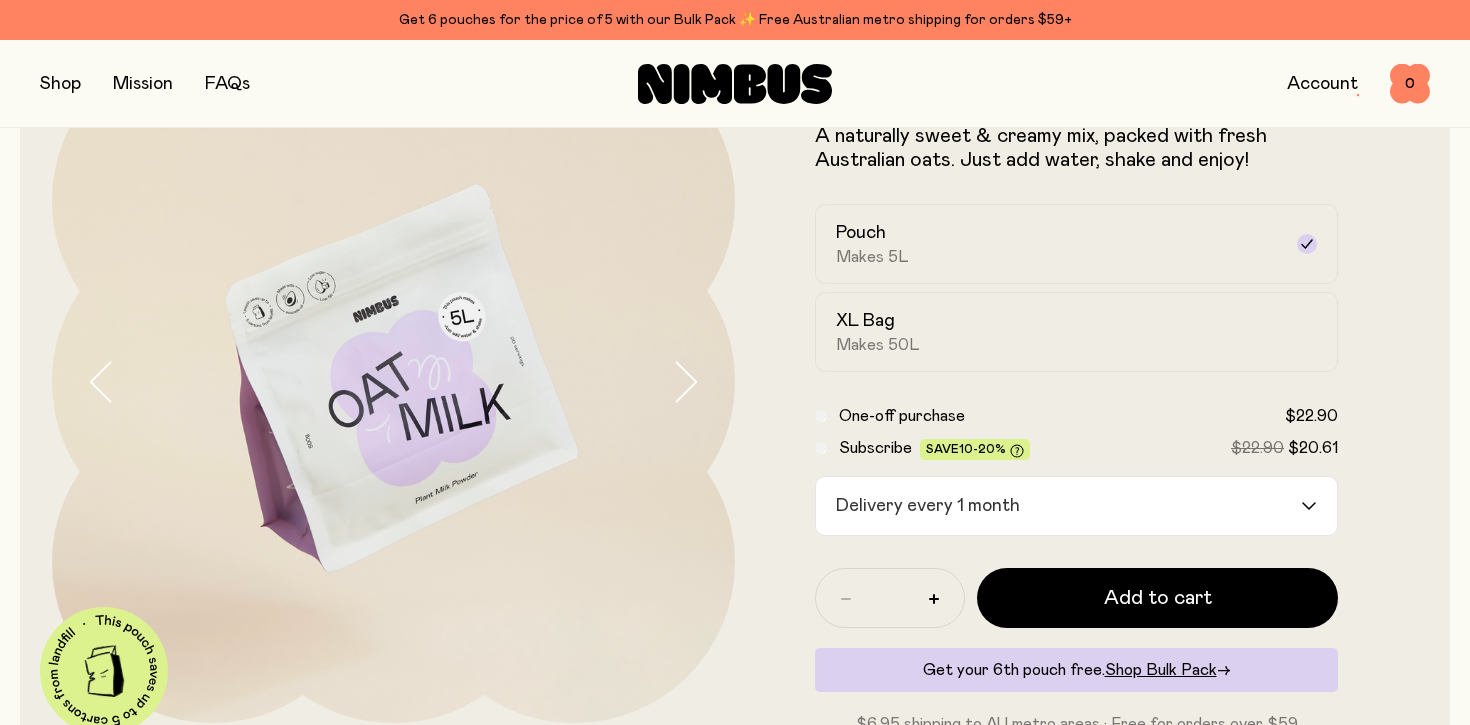 click on "Delivery every 1 month" at bounding box center (1058, 506) 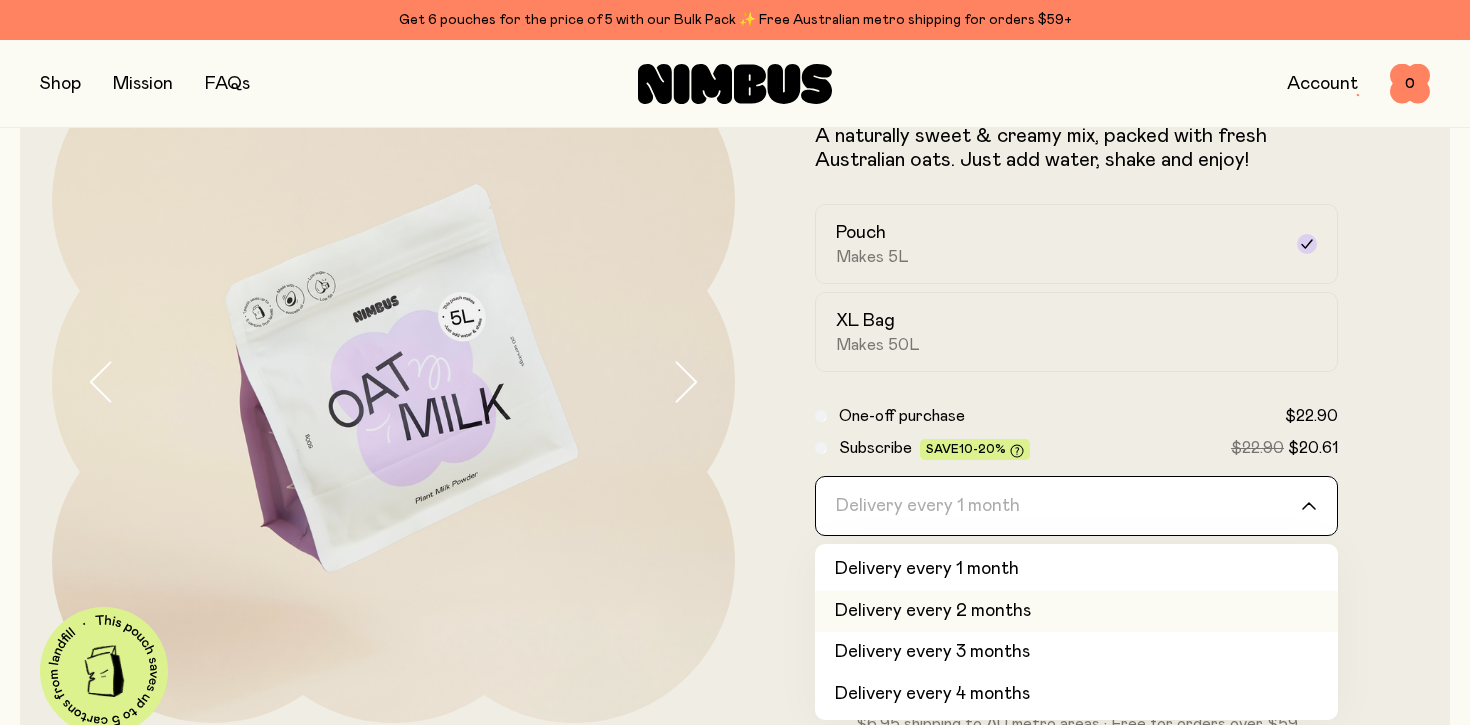 click on "Delivery every 2 months" 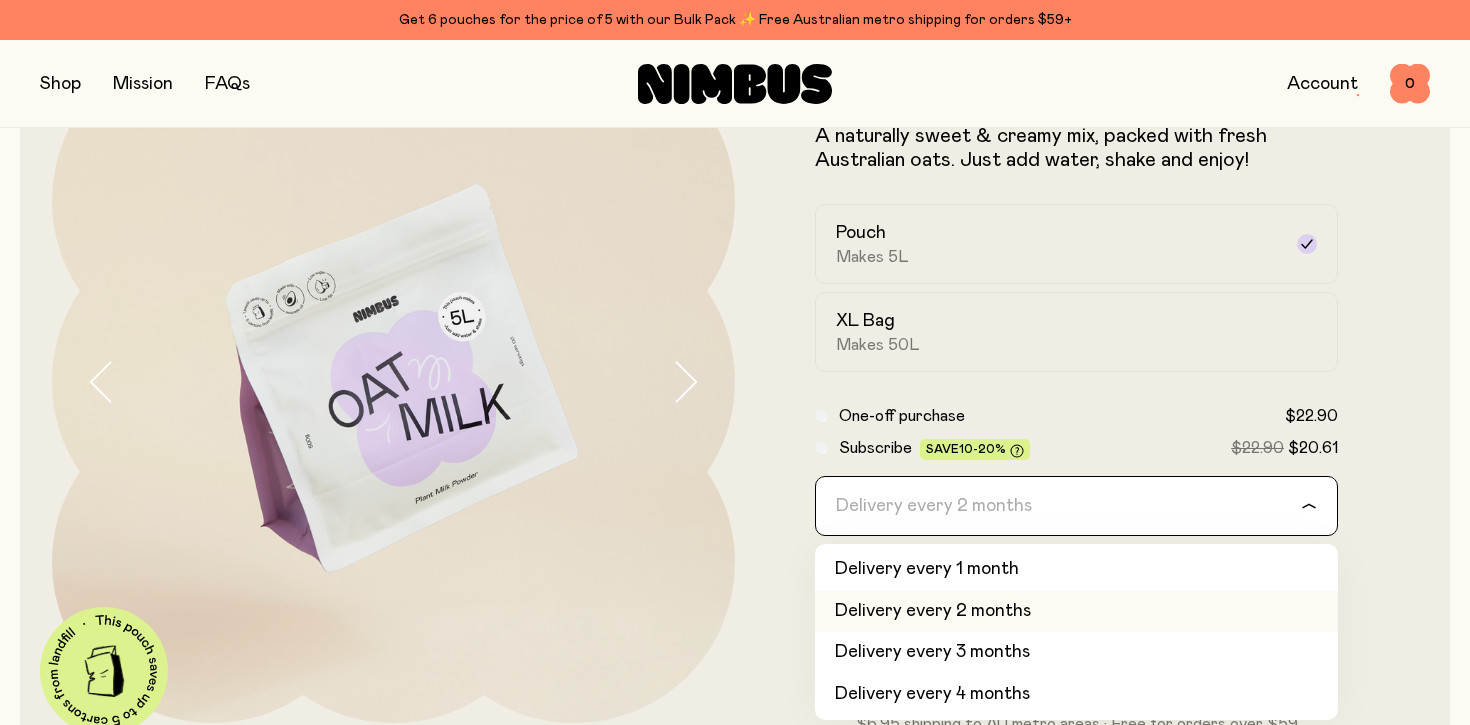 click on "Delivery every 2 months" at bounding box center (1058, 506) 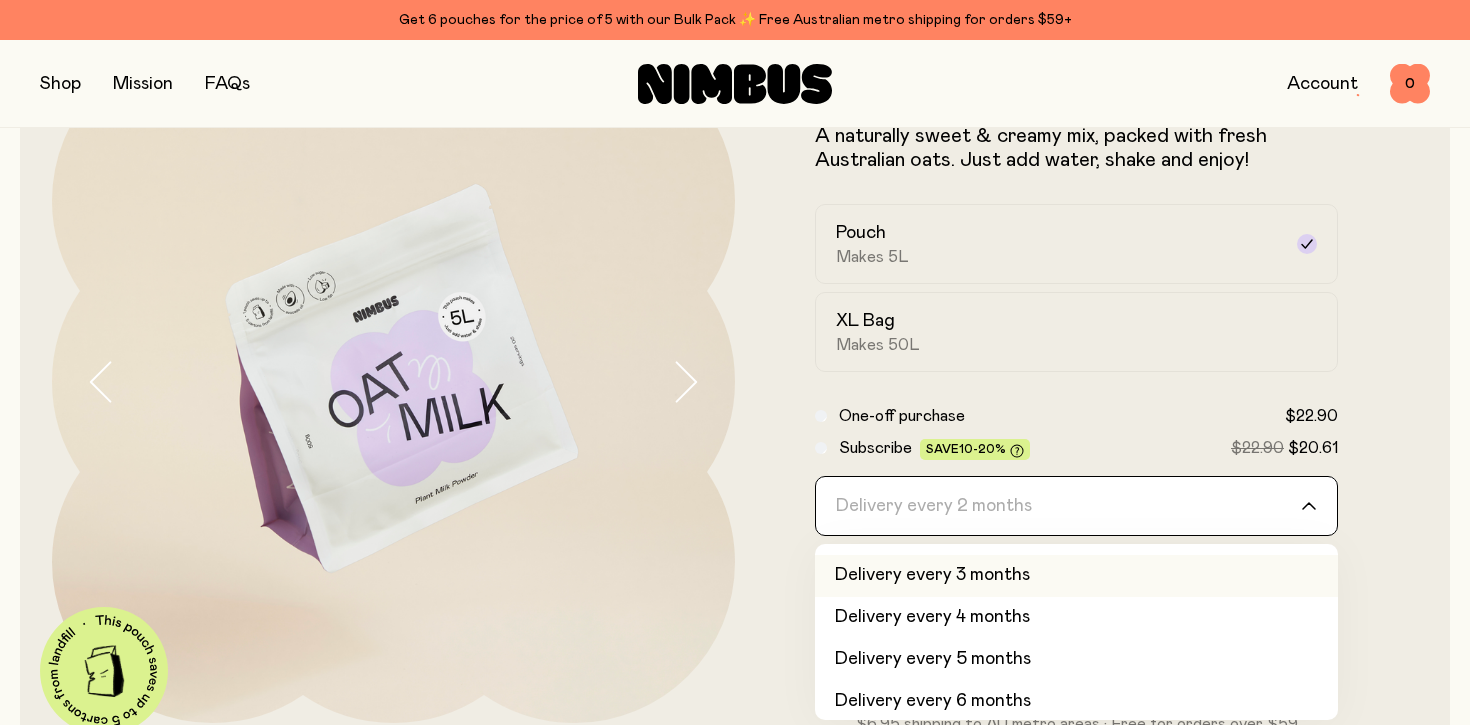 scroll, scrollTop: 84, scrollLeft: 0, axis: vertical 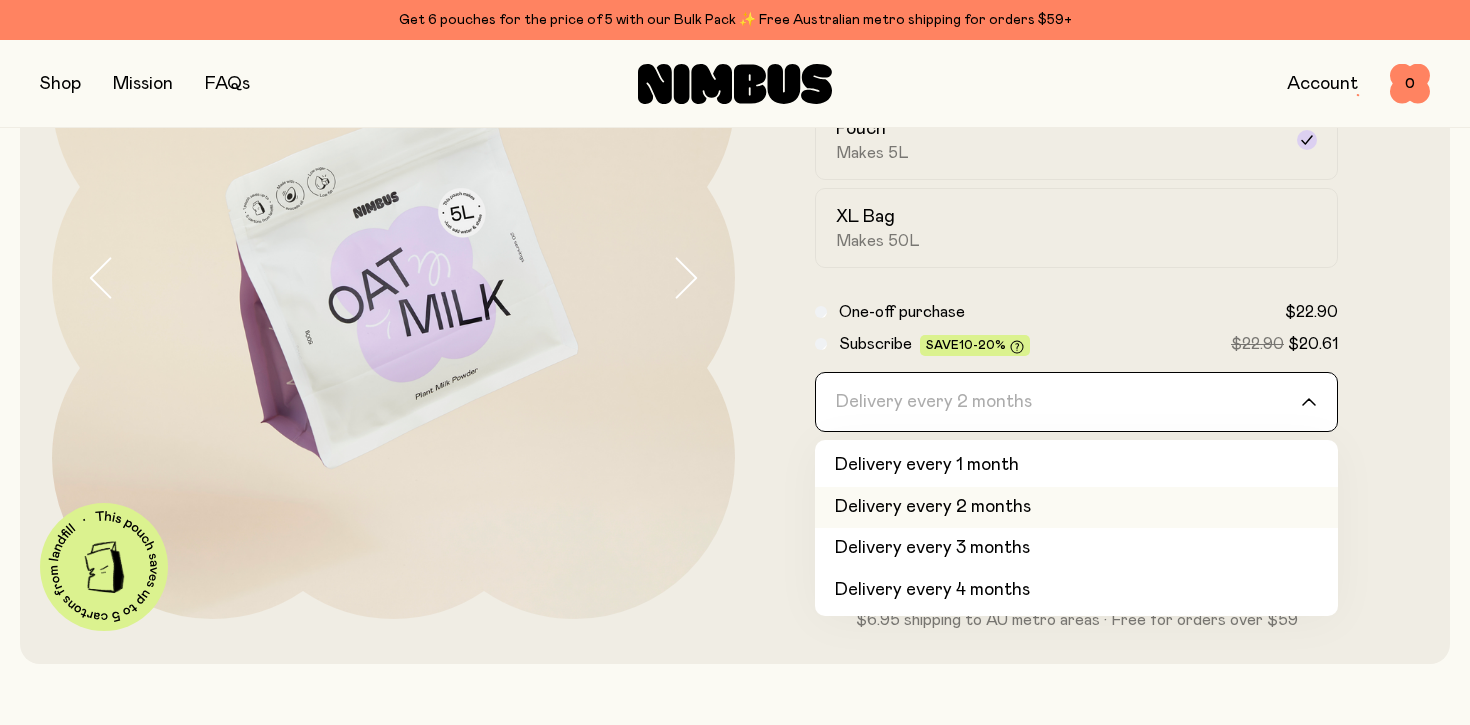 click on "Delivery every 2 months" 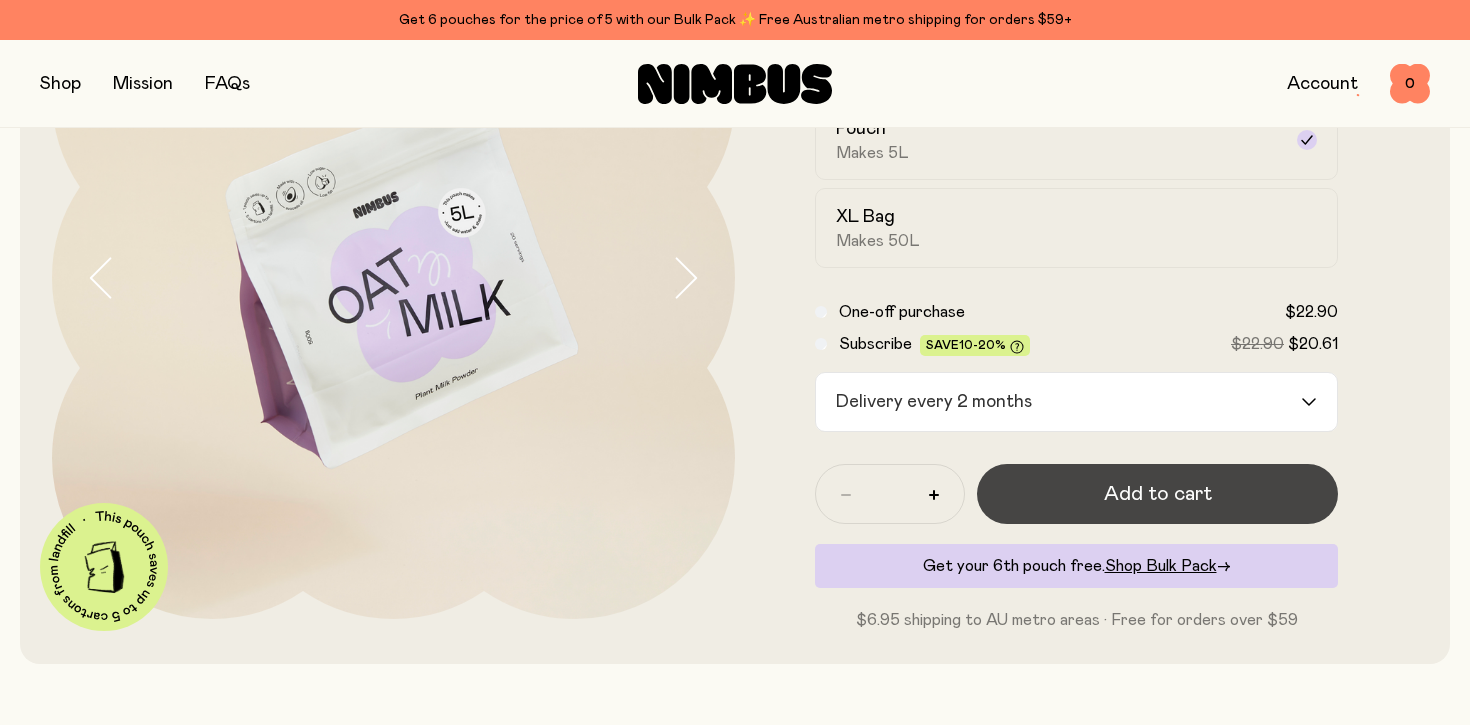 click on "Add to cart" at bounding box center (1158, 494) 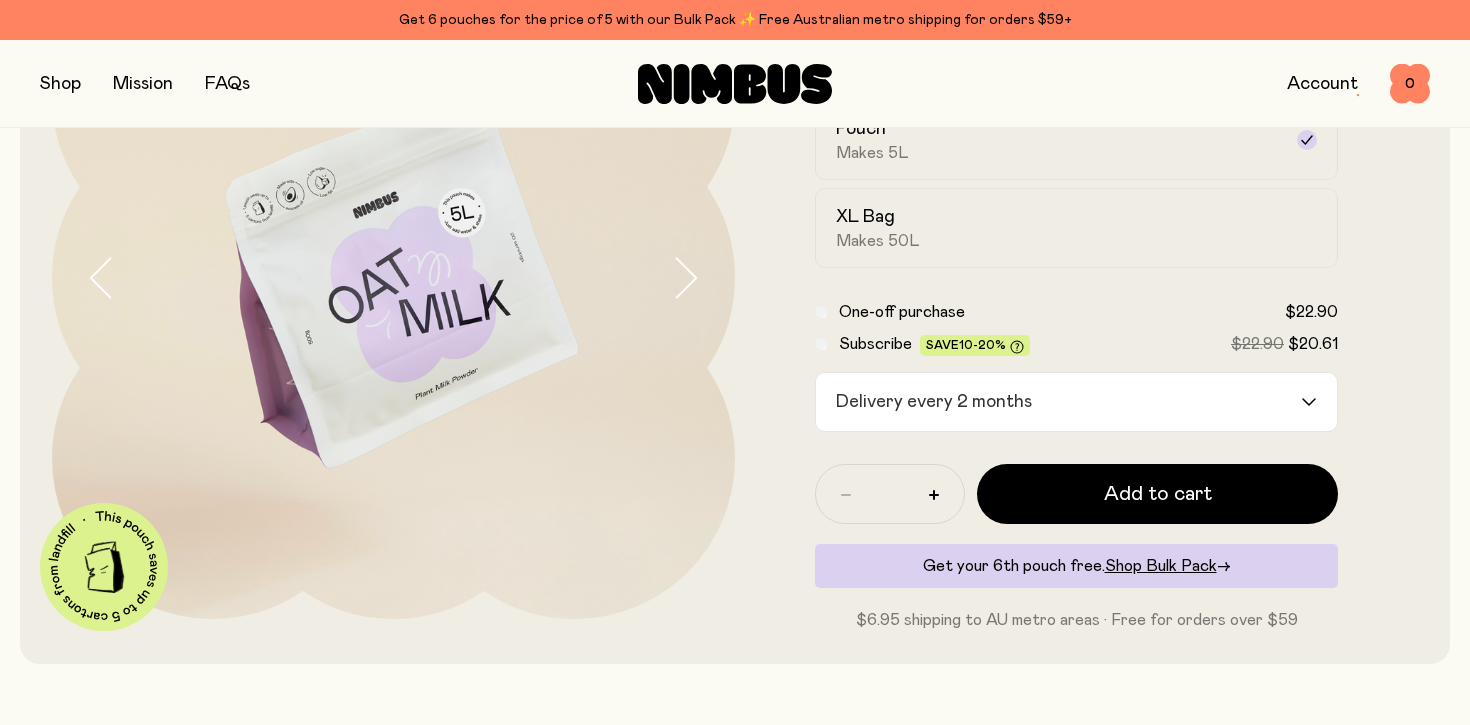 scroll, scrollTop: 0, scrollLeft: 0, axis: both 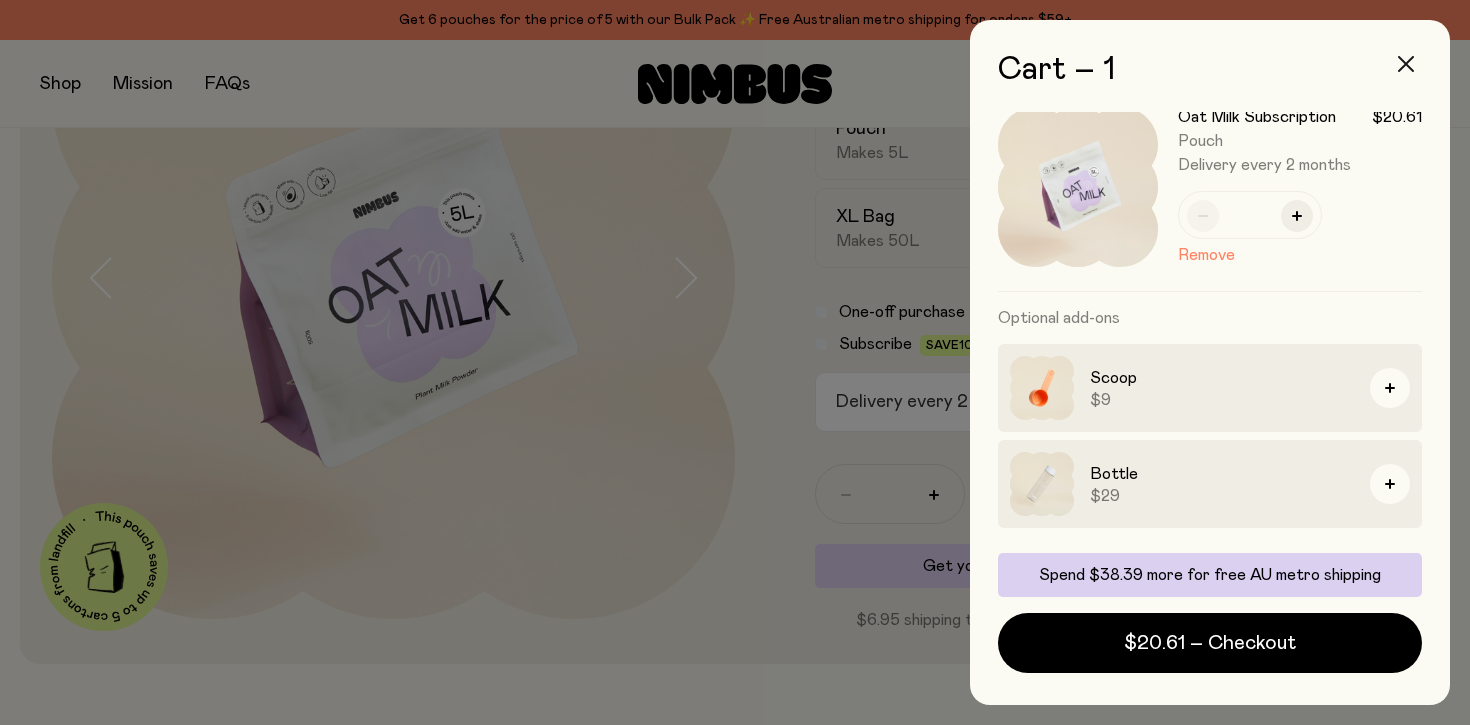 click 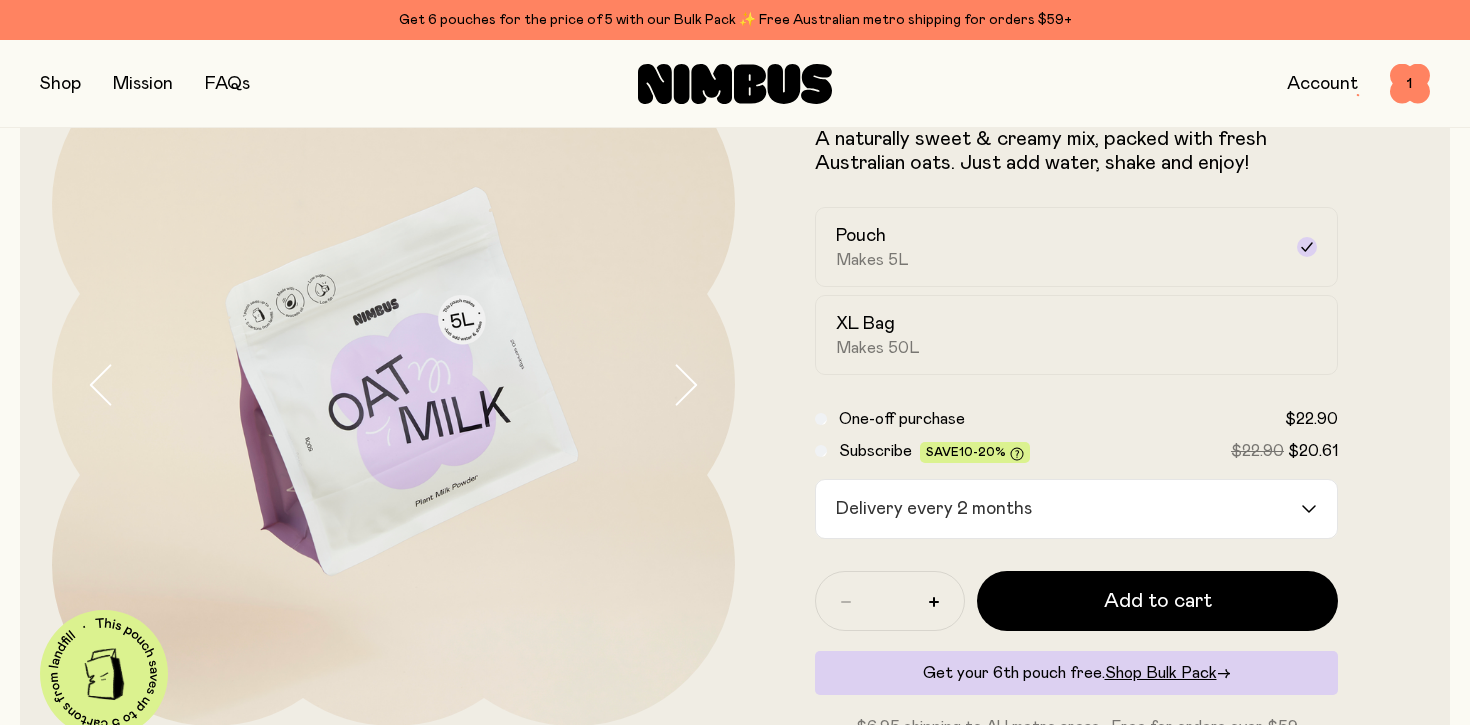 scroll, scrollTop: 78, scrollLeft: 0, axis: vertical 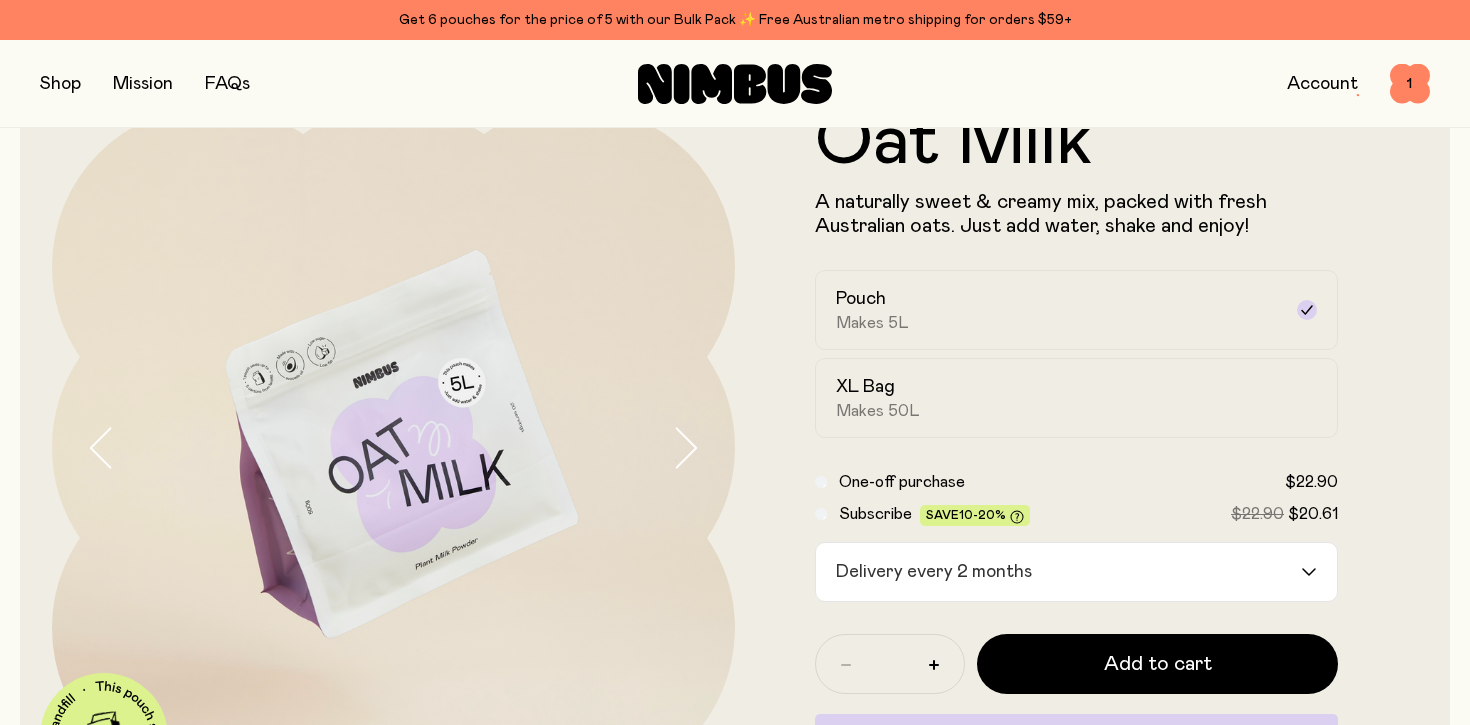 click at bounding box center (60, 84) 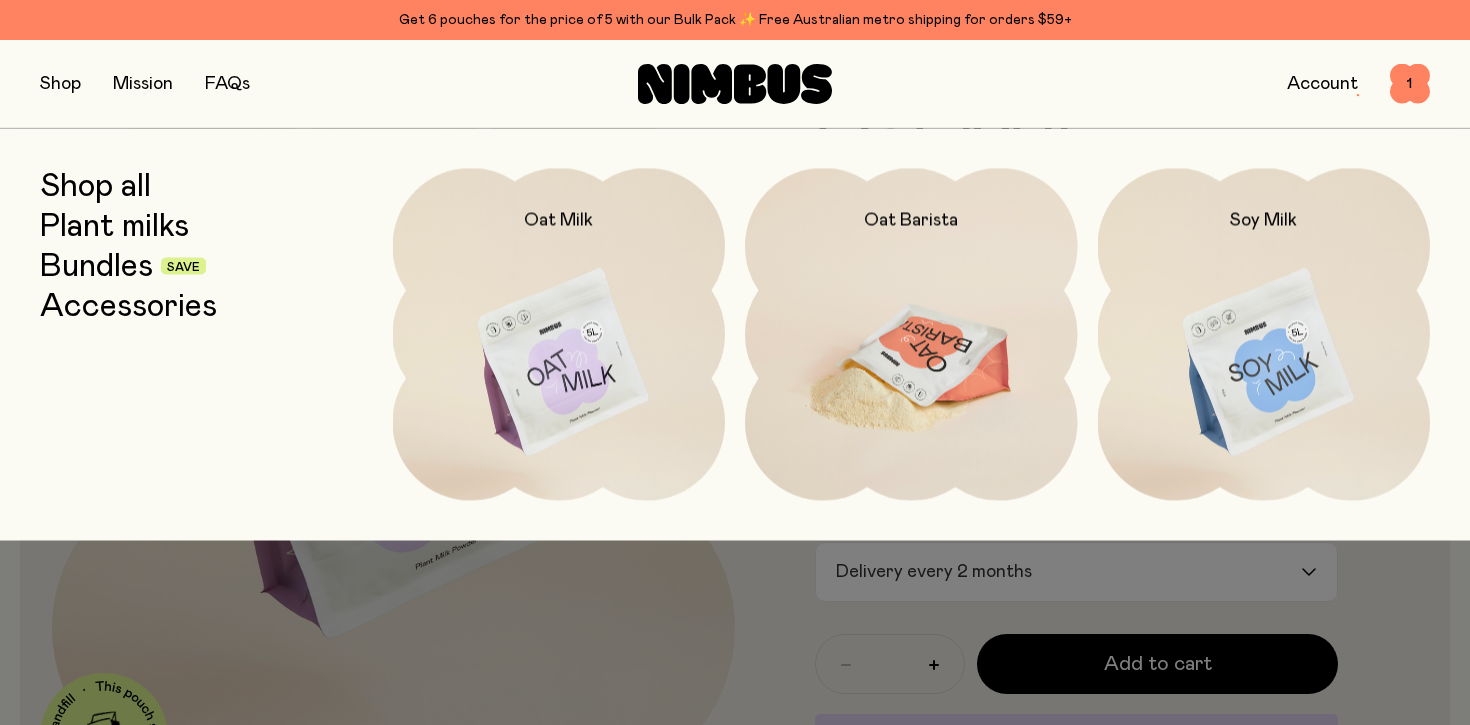 click at bounding box center (911, 363) 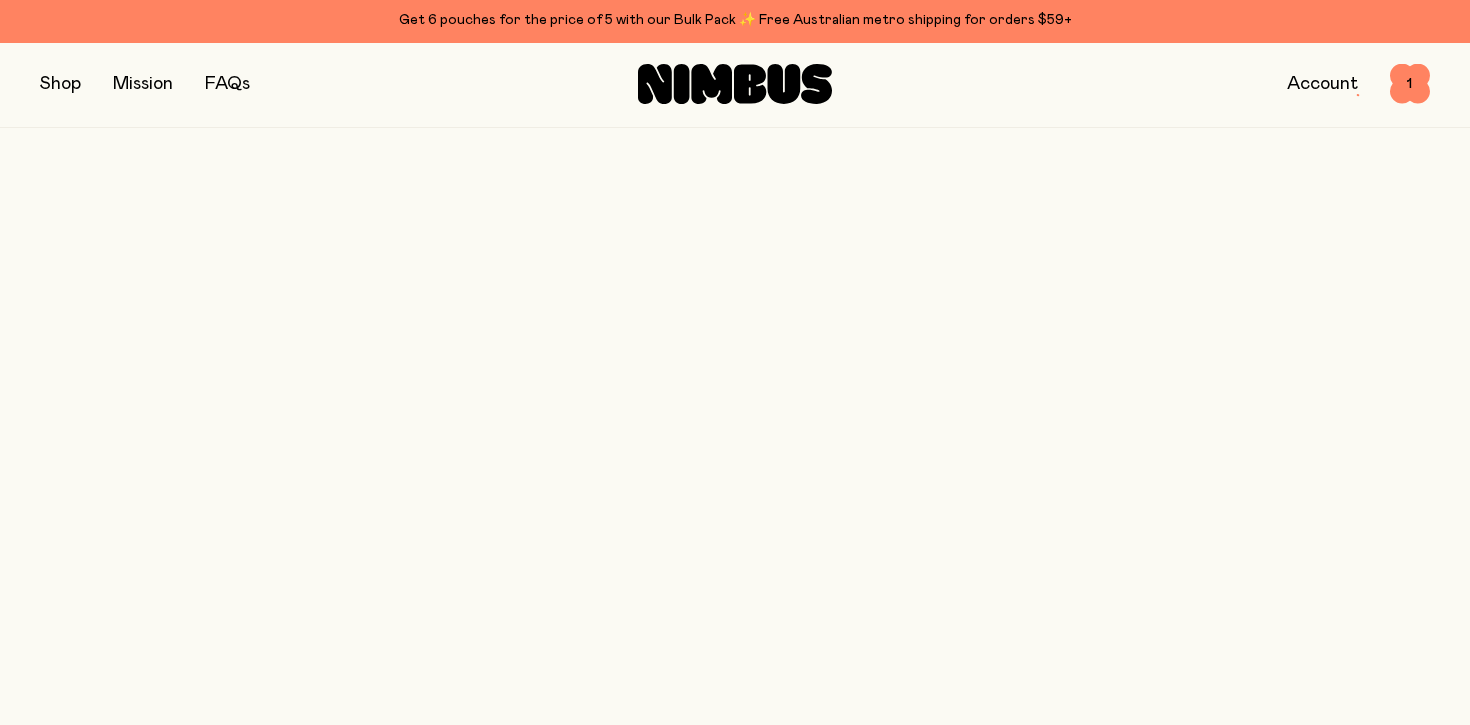 scroll, scrollTop: 0, scrollLeft: 0, axis: both 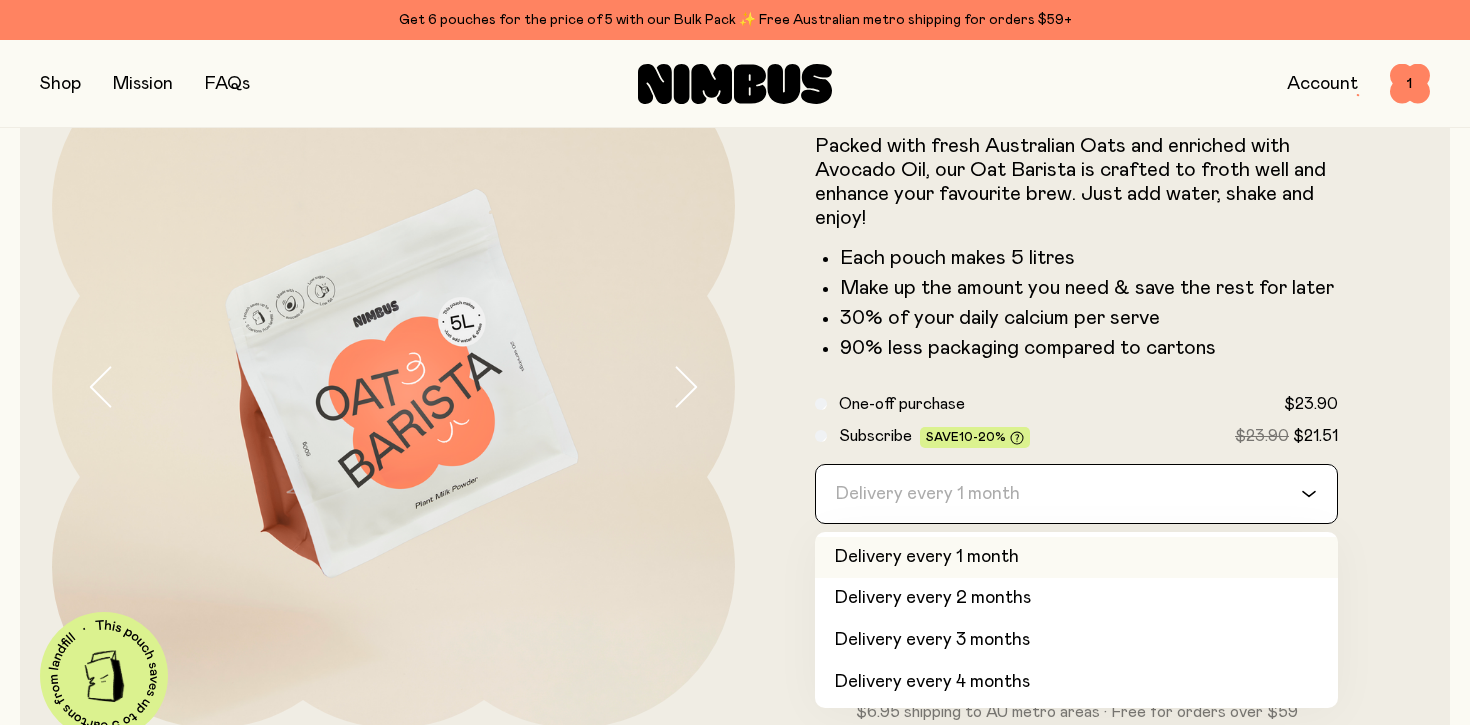 click 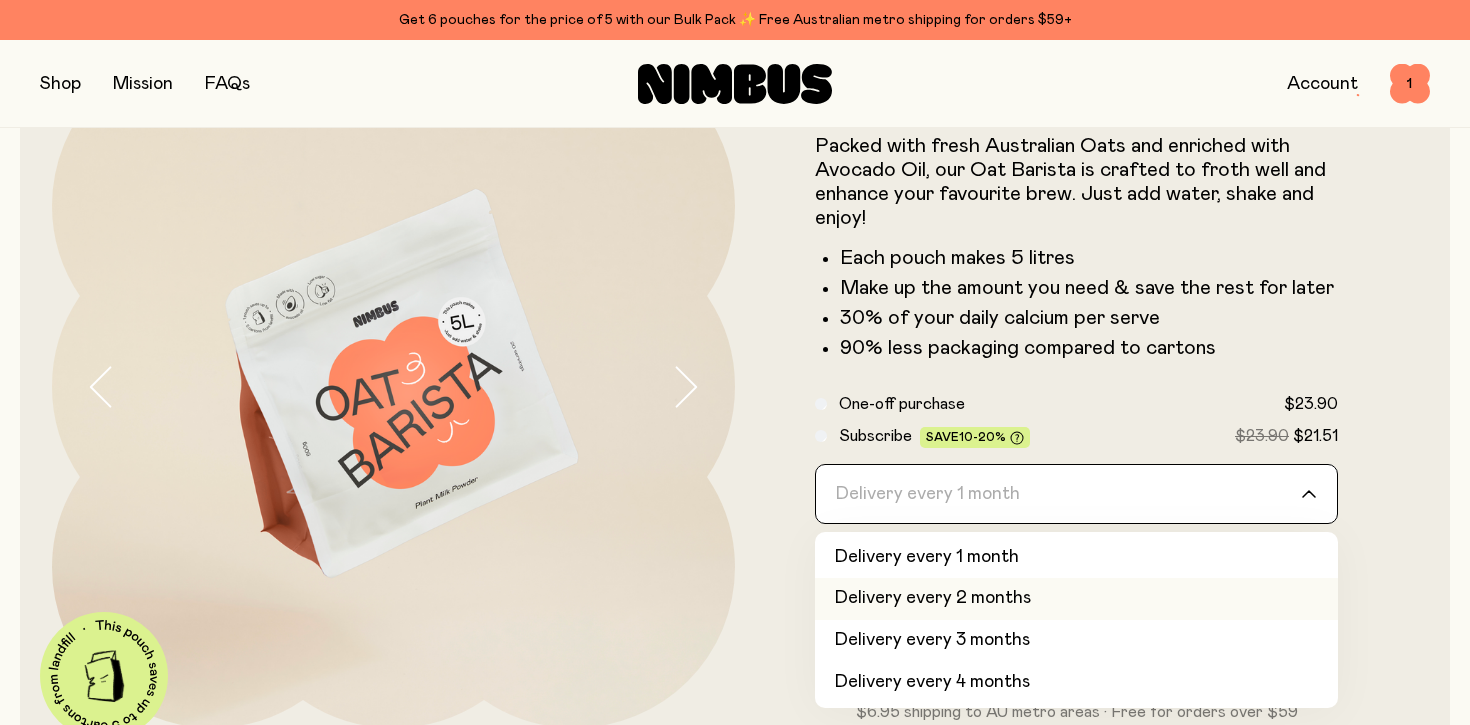 click on "Delivery every 2 months" 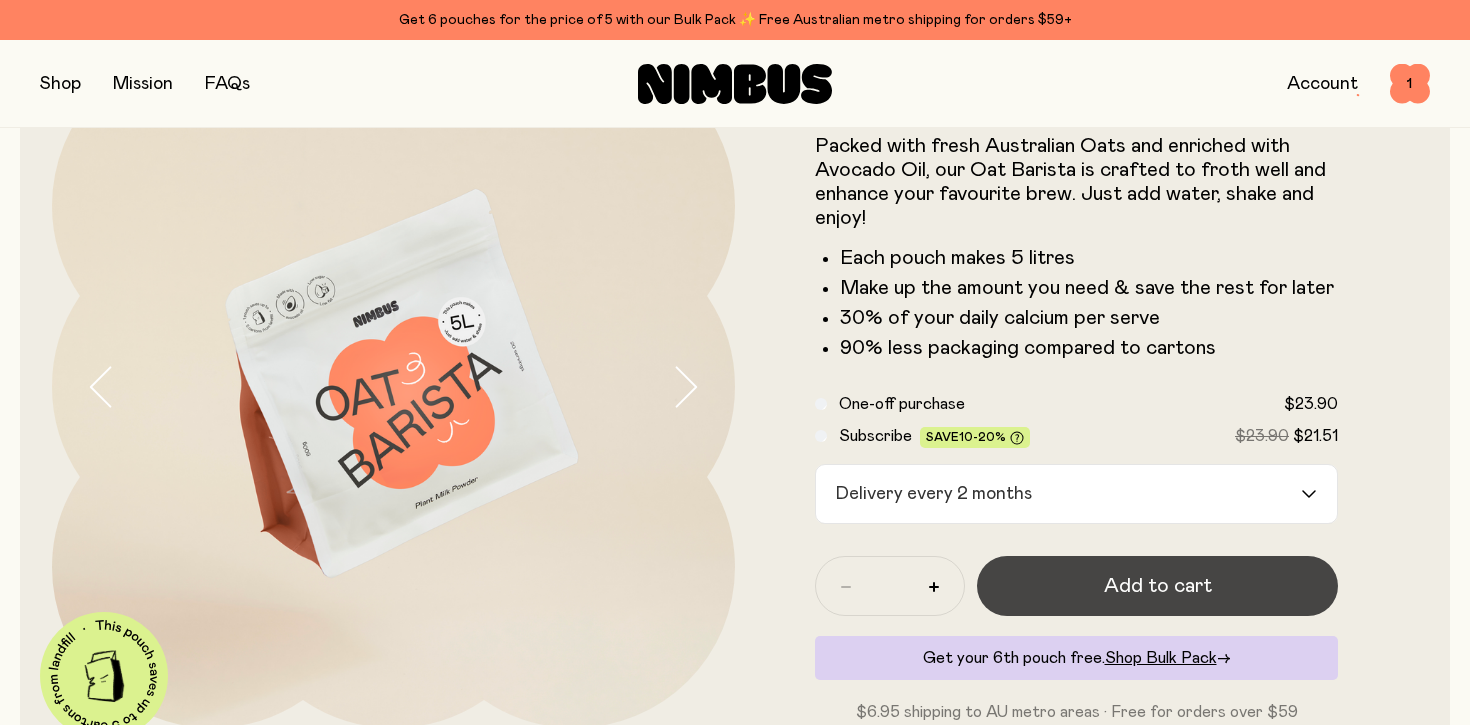 click on "Add to cart" at bounding box center [1158, 586] 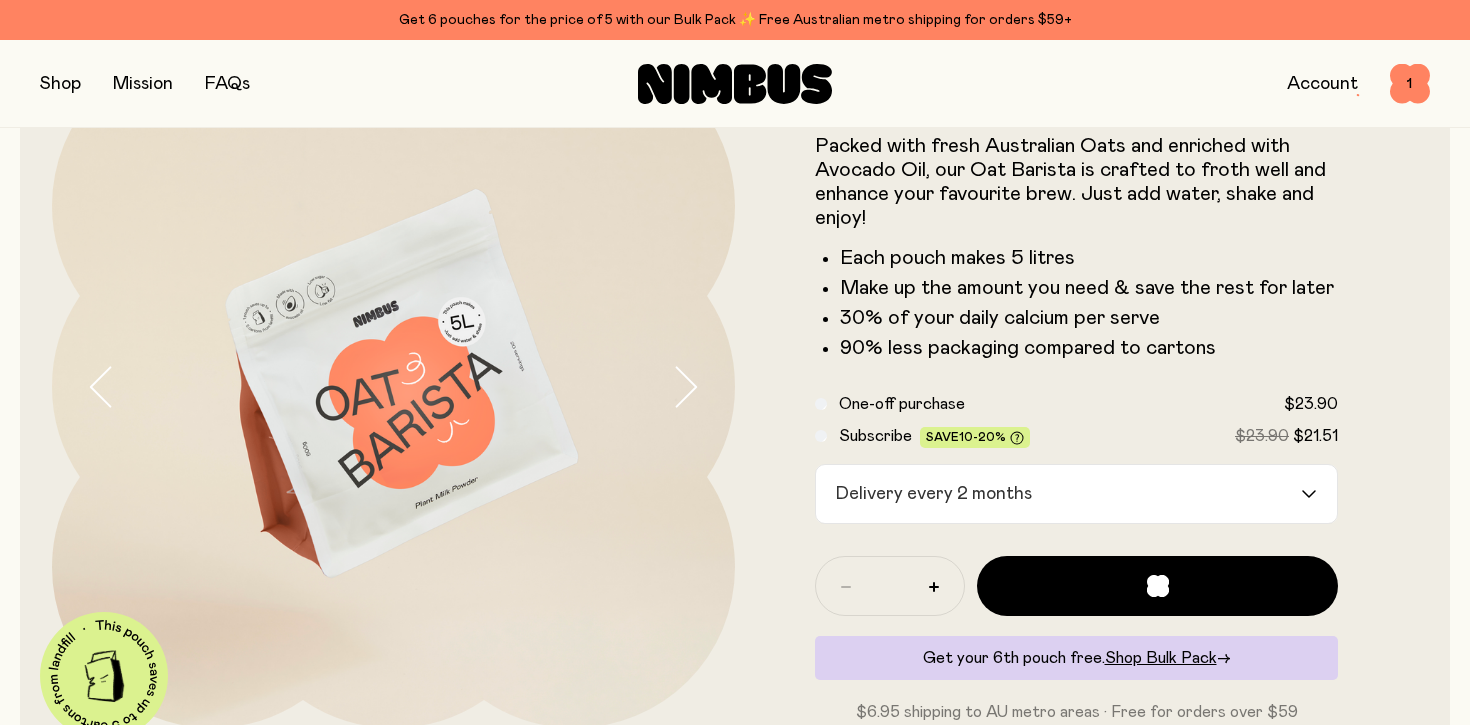 scroll, scrollTop: 0, scrollLeft: 0, axis: both 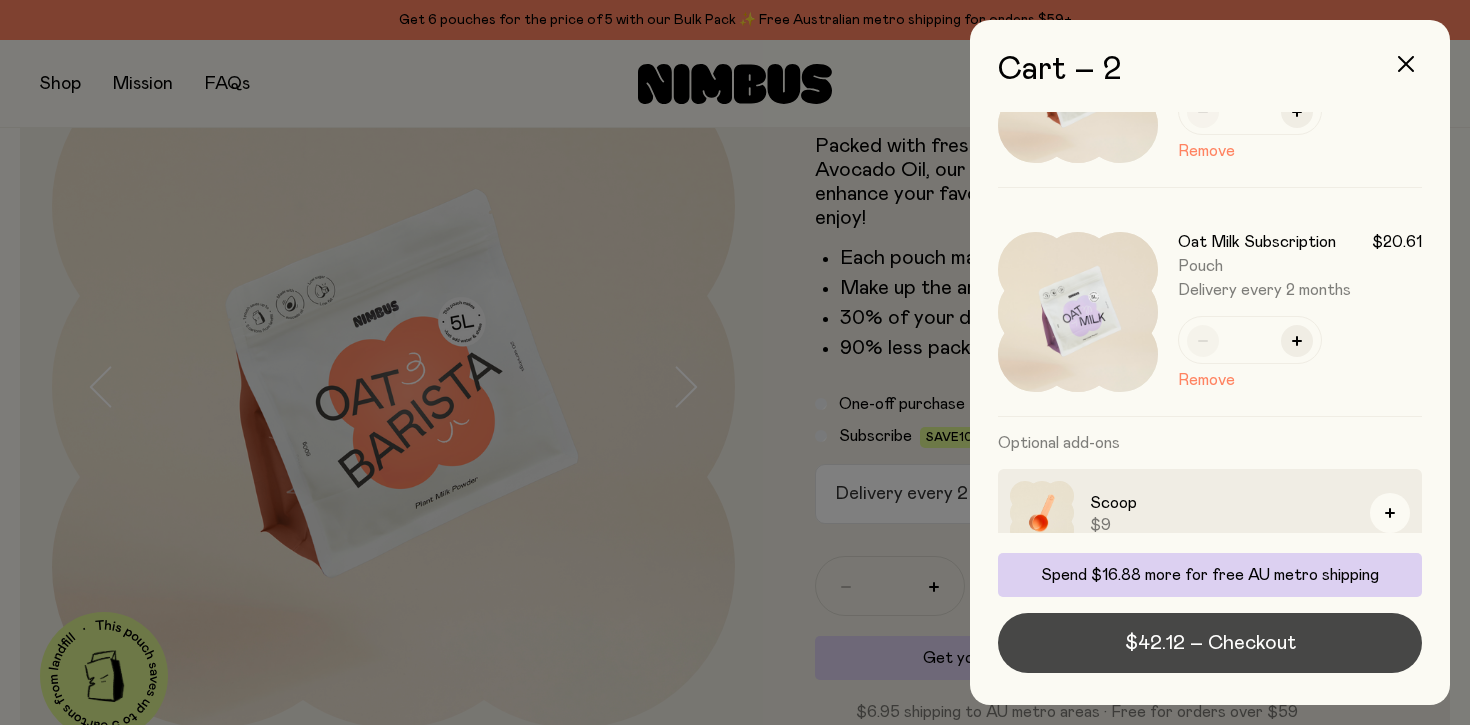 click on "$42.12 – Checkout" at bounding box center (1210, 643) 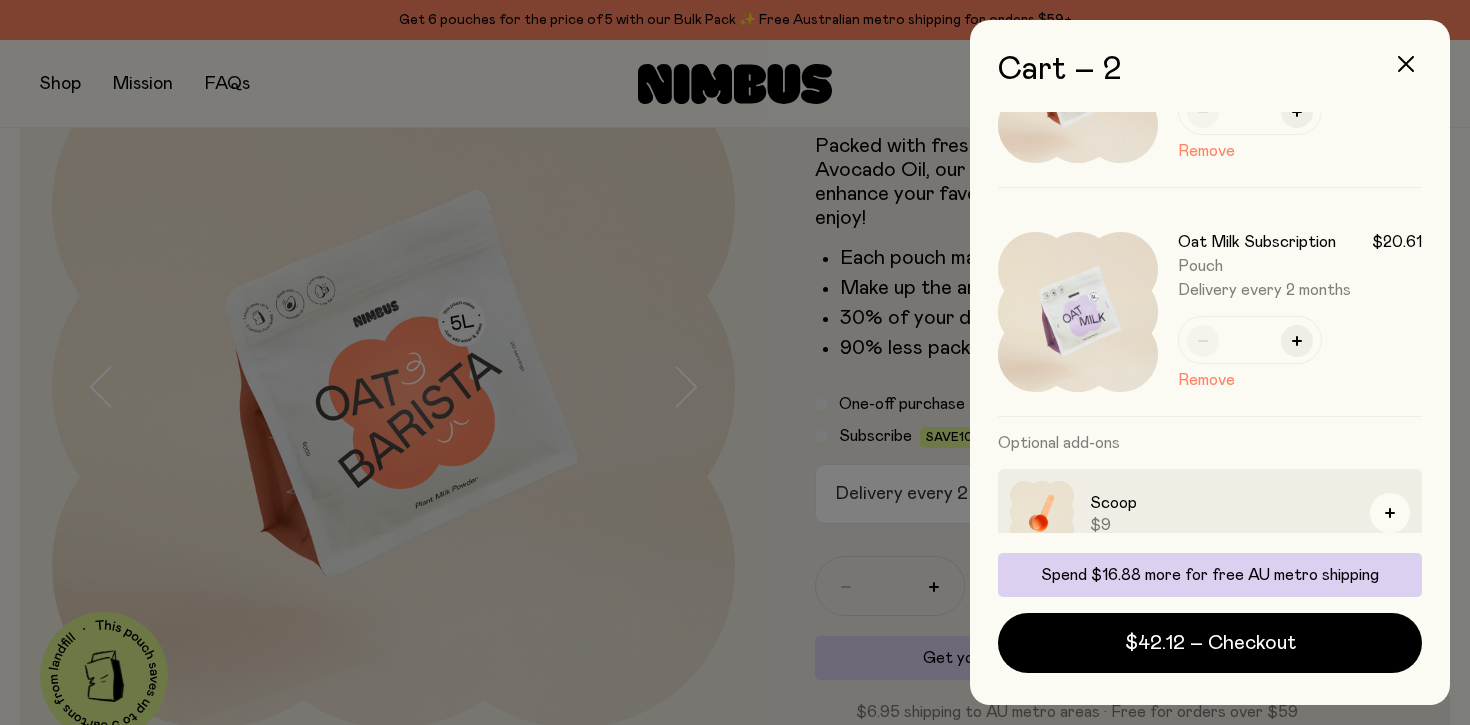 scroll, scrollTop: 201, scrollLeft: 0, axis: vertical 